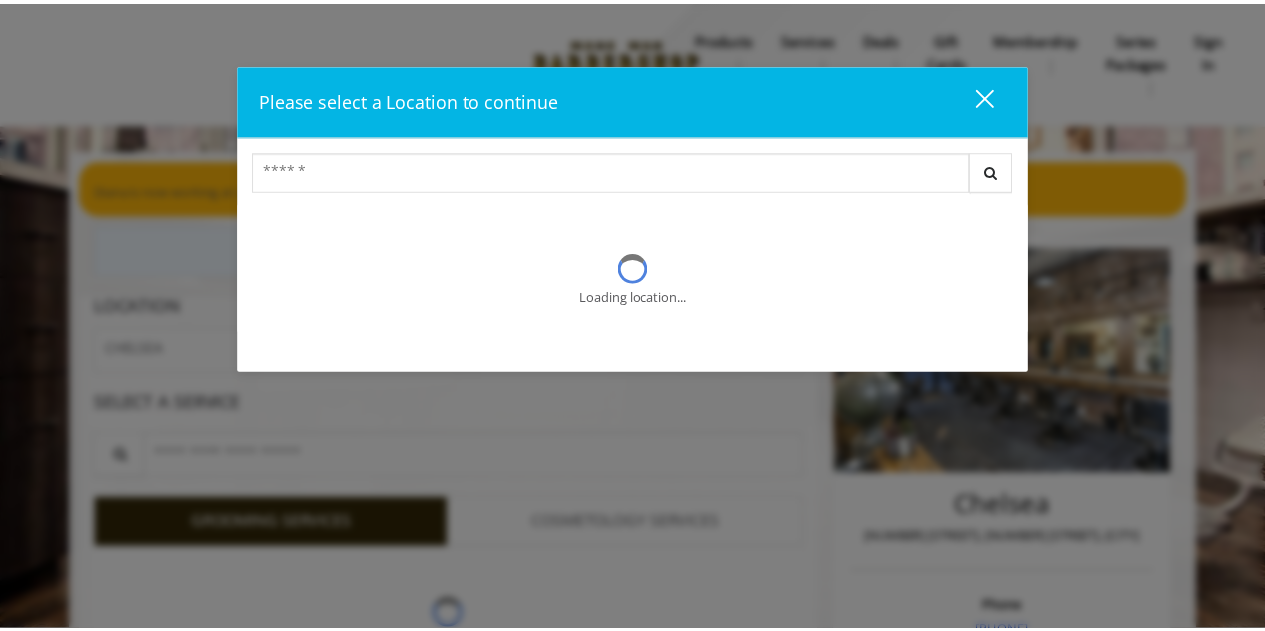 scroll, scrollTop: 0, scrollLeft: 0, axis: both 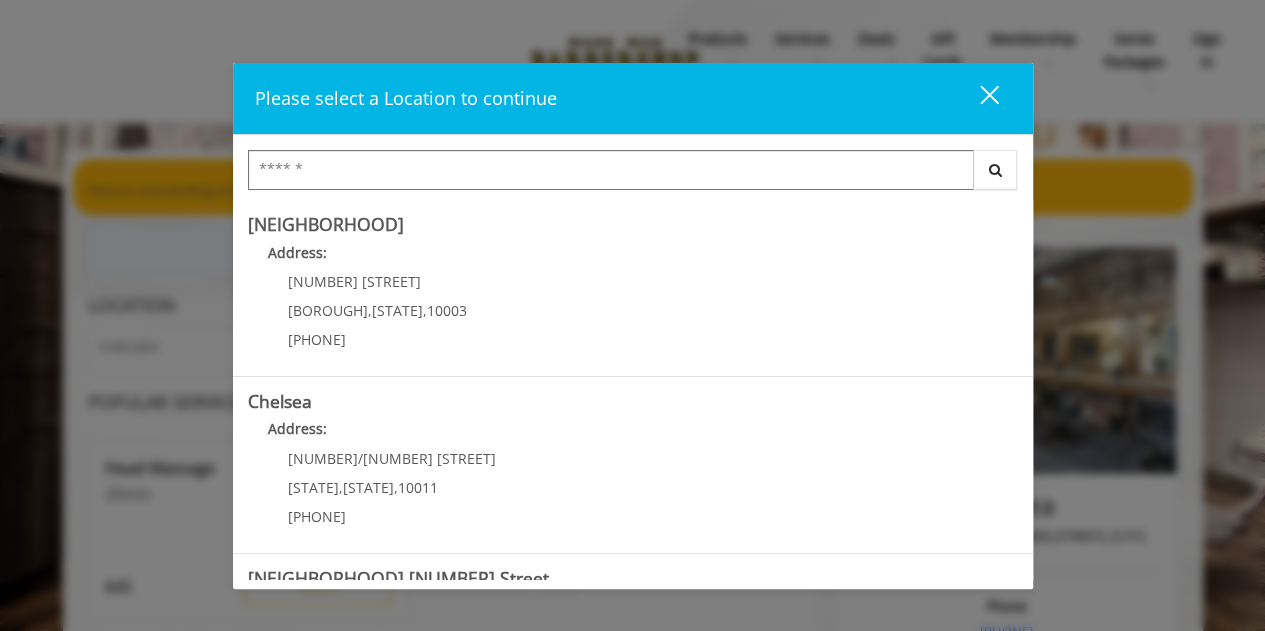 click at bounding box center [611, 170] 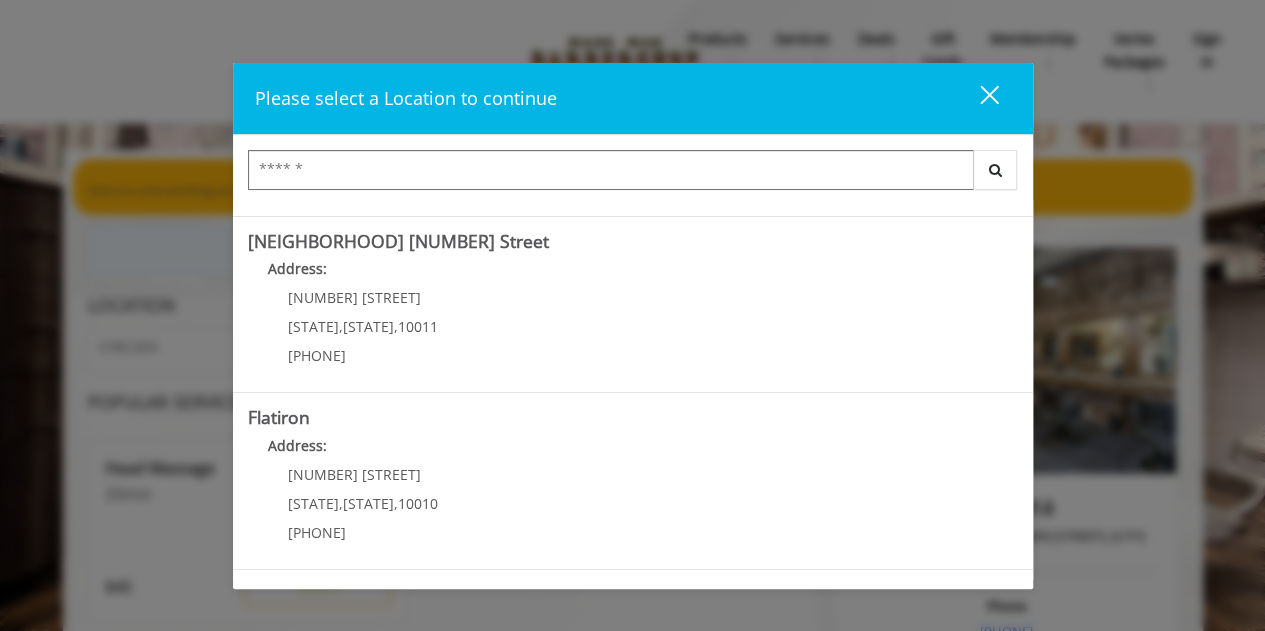 scroll, scrollTop: 338, scrollLeft: 0, axis: vertical 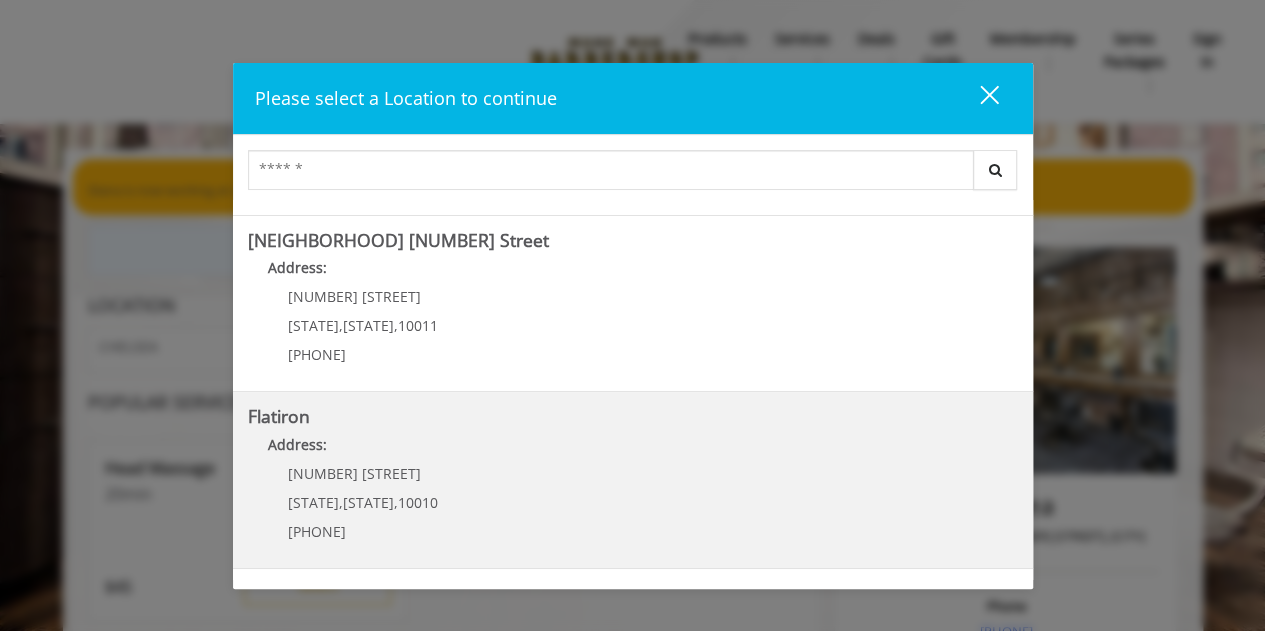 click on "Address:" at bounding box center [633, 450] 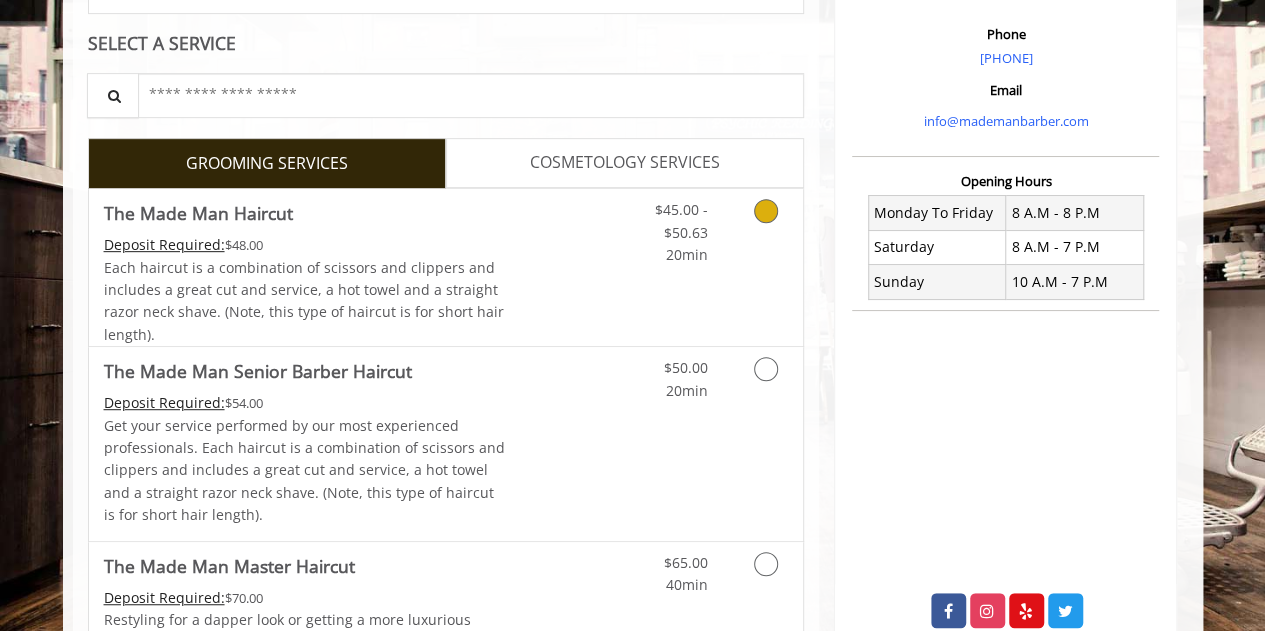 scroll, scrollTop: 369, scrollLeft: 0, axis: vertical 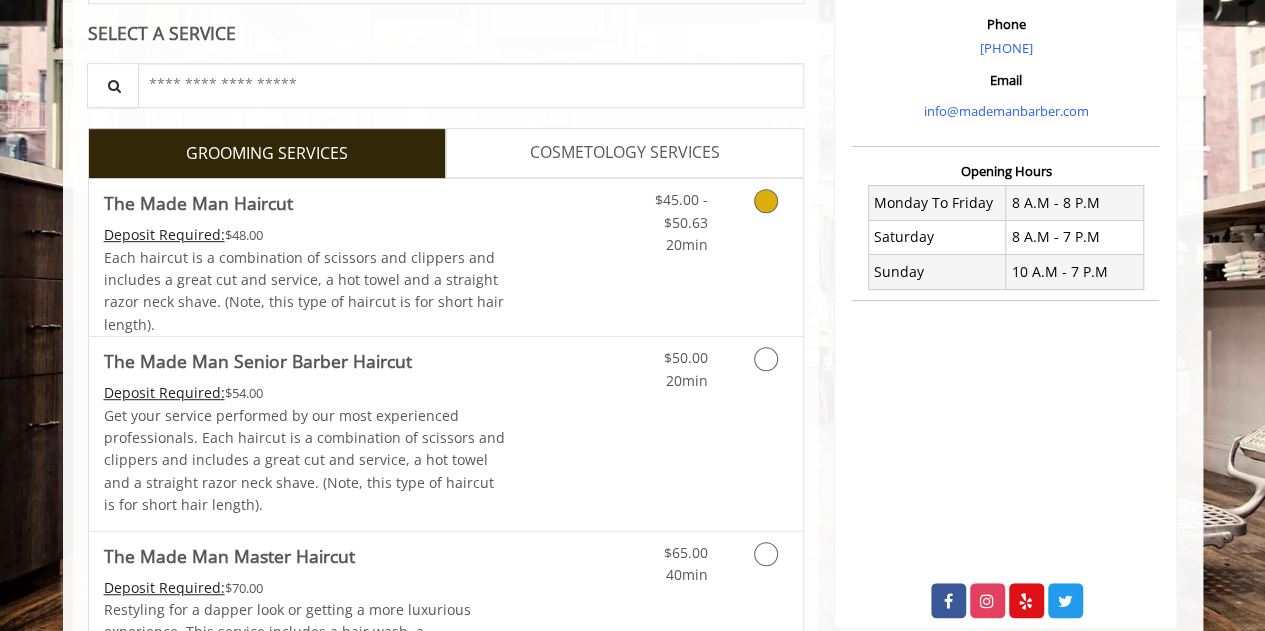 click on "Discounted Price" at bounding box center [564, 257] 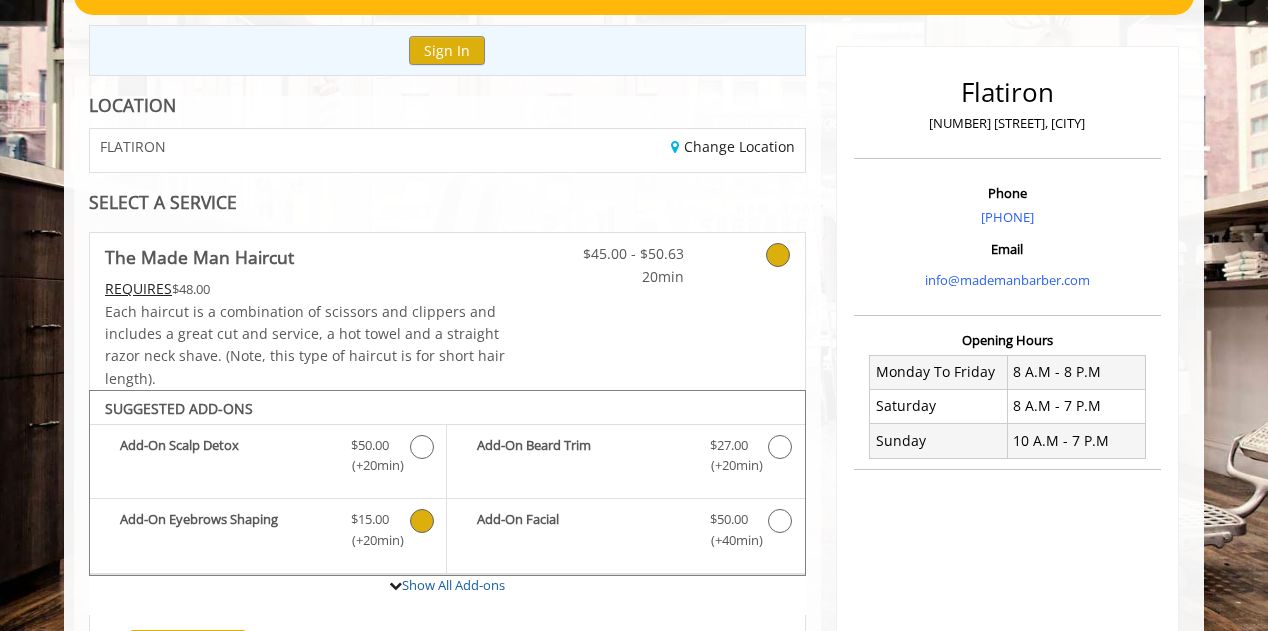 scroll, scrollTop: 201, scrollLeft: 0, axis: vertical 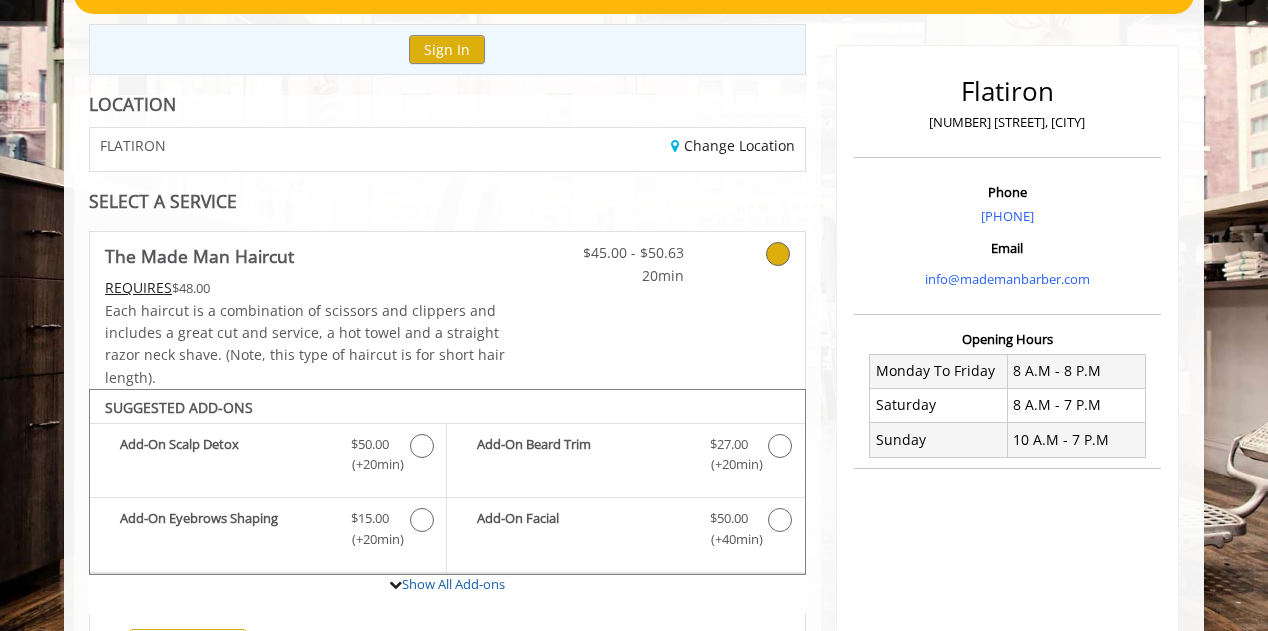 click on "Change  Location" at bounding box center (633, 149) 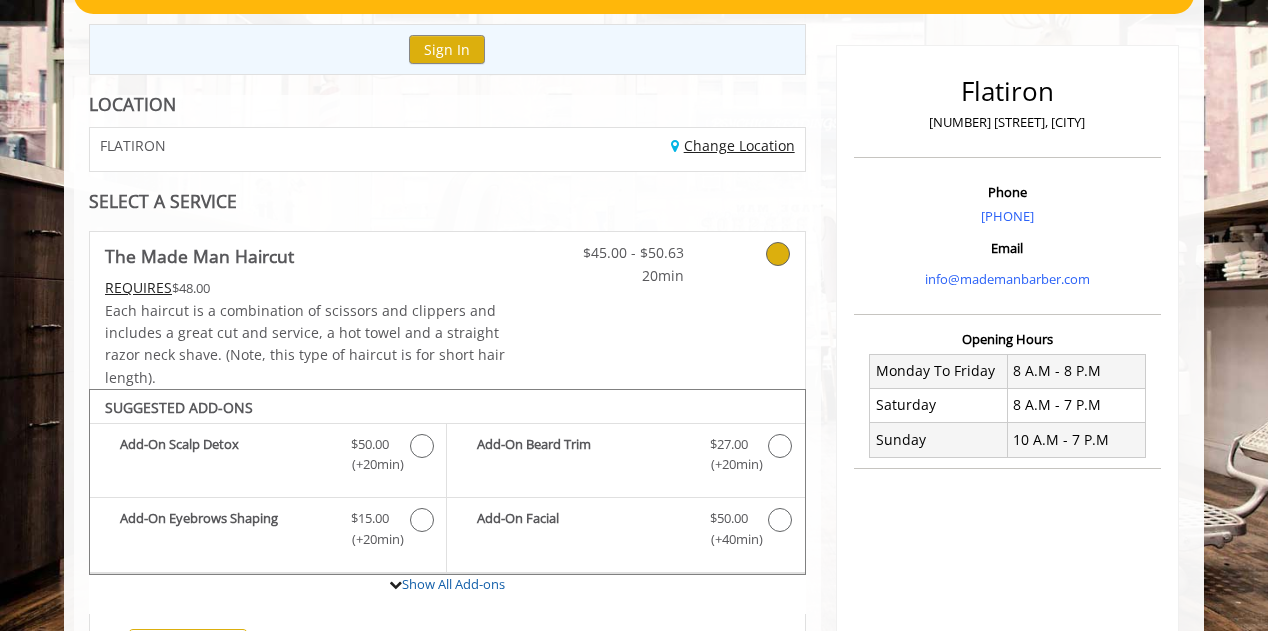 click on "Change  Location" at bounding box center [733, 145] 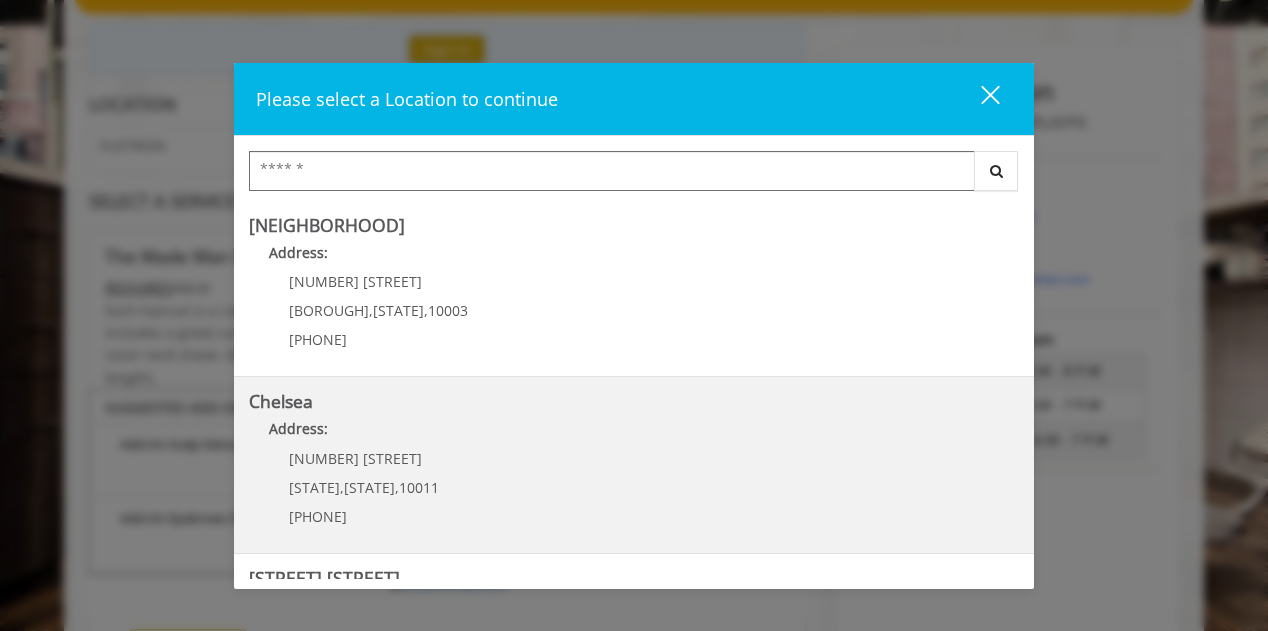 scroll, scrollTop: 502, scrollLeft: 0, axis: vertical 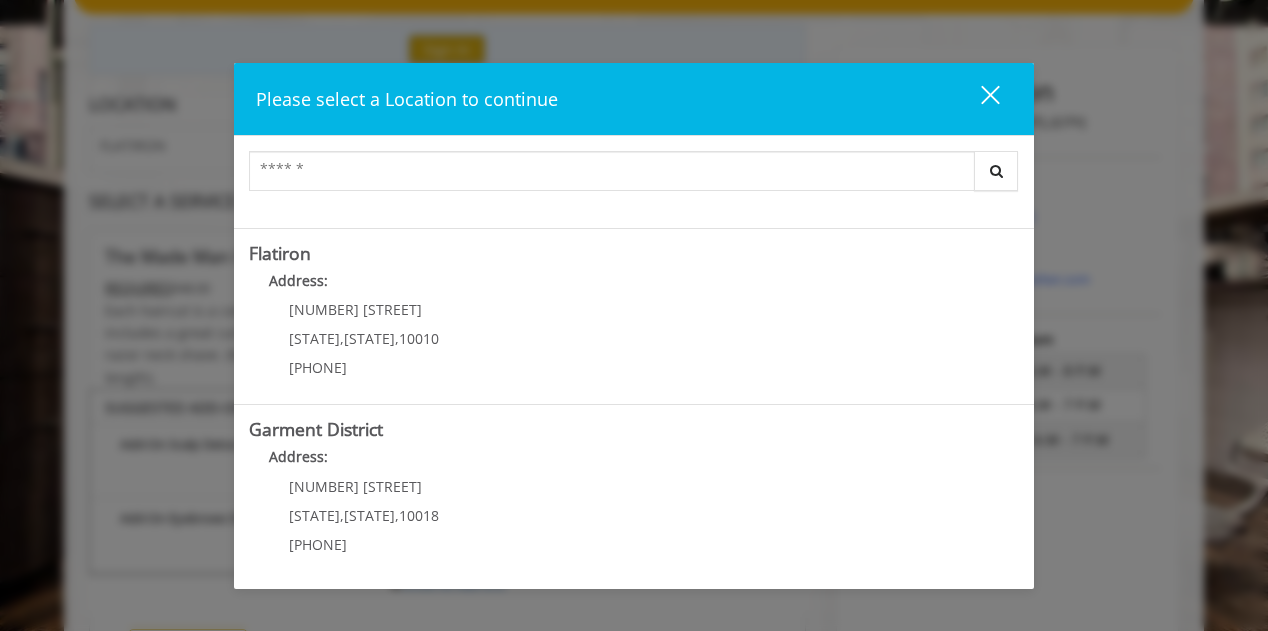 click on "Please select a Location to continue  close   Search  Greenwich Village Address: 60 E 8th St Manhattan ,  New York ,  10003 (212) 598-1840 Chelsea Address: 169/170  W 23rd St New York ,  New York ,  10011 (917) 639-3902 Chelsea 15th Street Address: 267 W 15th St New York ,  New York ,  10011 (646) 850-0041 Flatiron  Address: 10 E 23rd St New York ,  New York ,  10010 (917) 475-1765 Garment District Address: 1400 Broadway New York ,  New York ,  10018 (212) 997-4247" at bounding box center (634, 315) 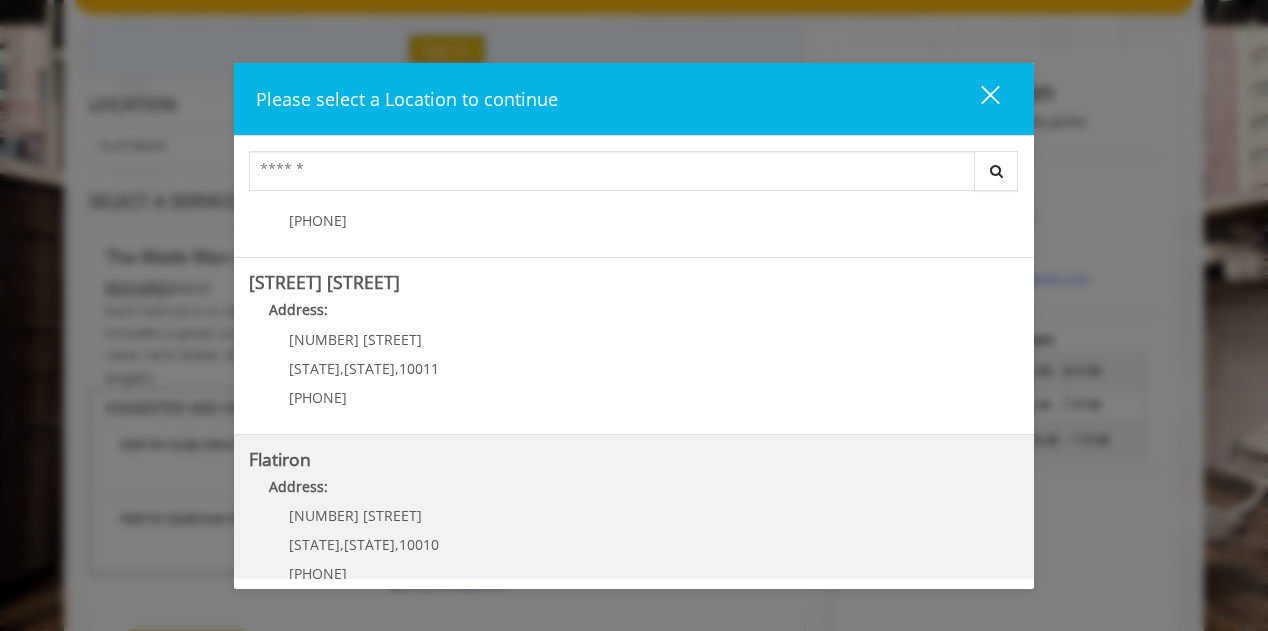 scroll, scrollTop: 0, scrollLeft: 0, axis: both 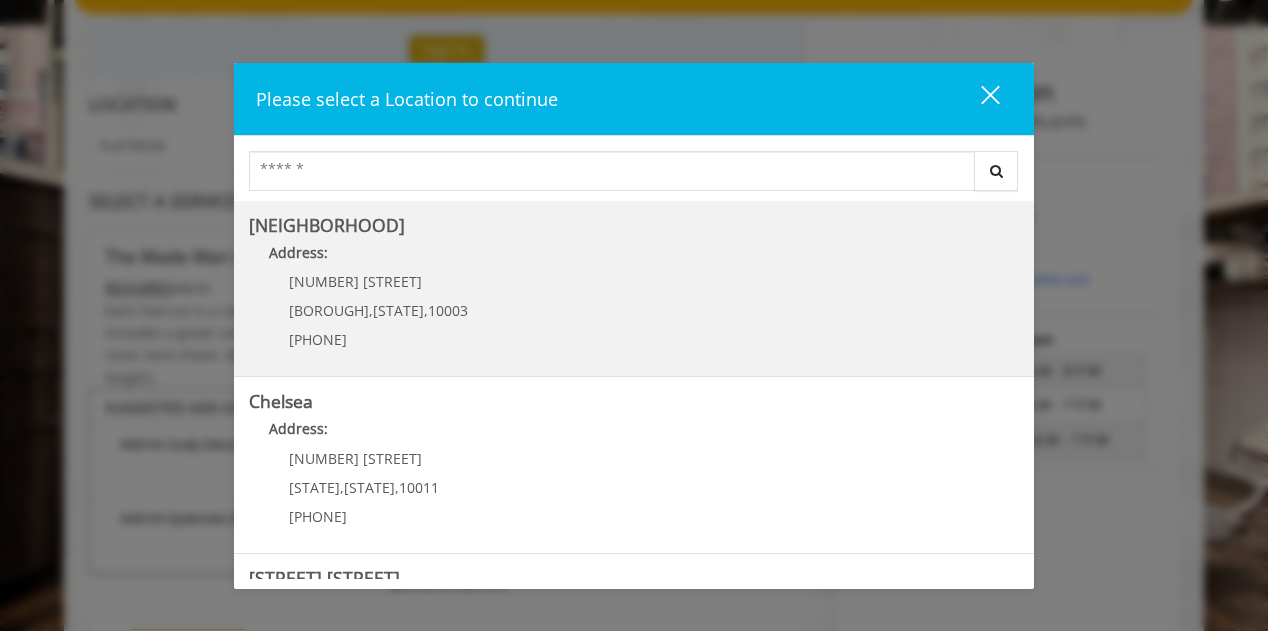 click on "Greenwich Village Address: 60 E 8th St Manhattan ,  New York ,  10003 (212) 598-1840" at bounding box center (634, 289) 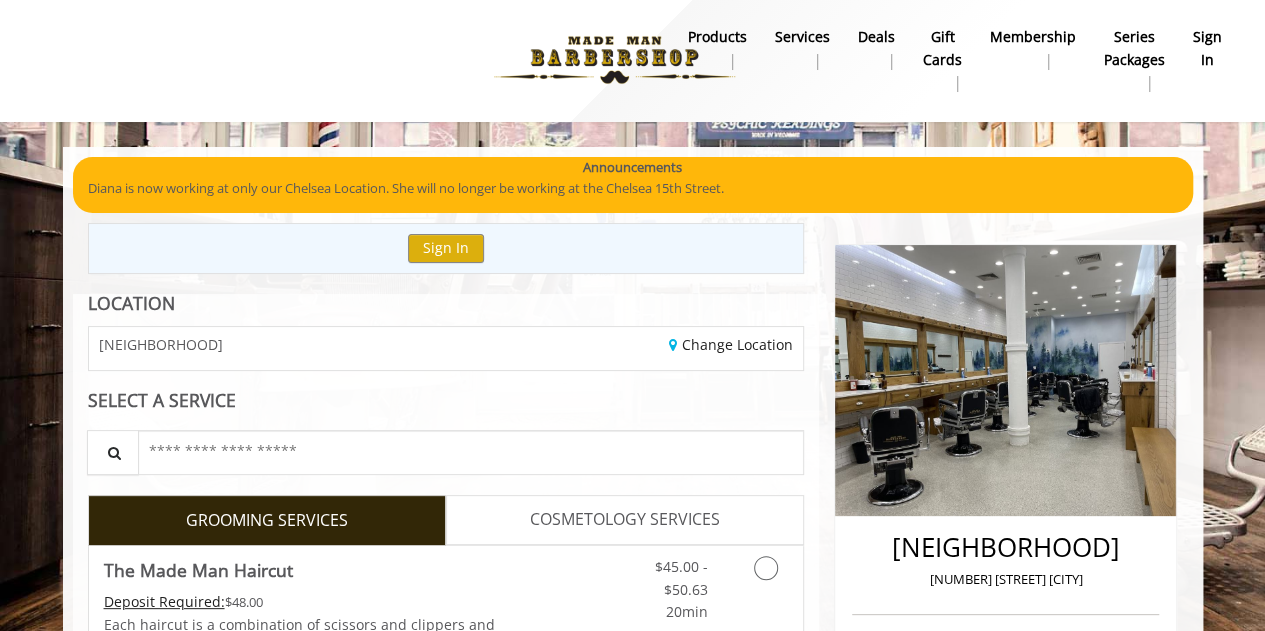scroll, scrollTop: 0, scrollLeft: 0, axis: both 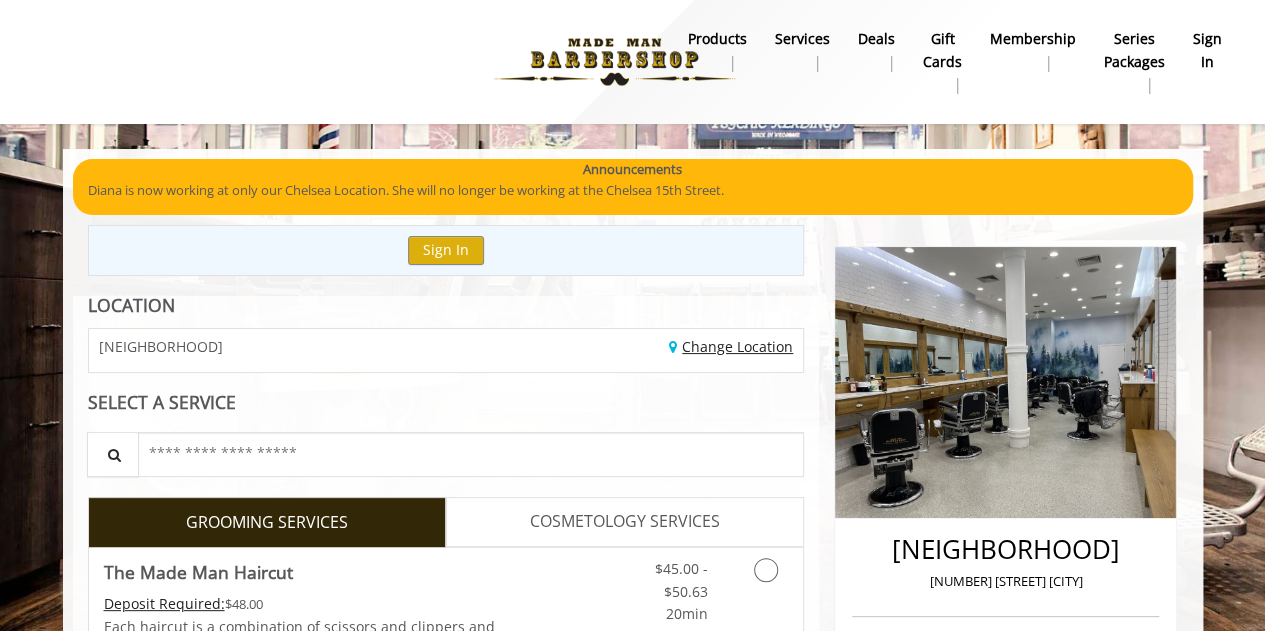click on "Change  Location" at bounding box center (731, 346) 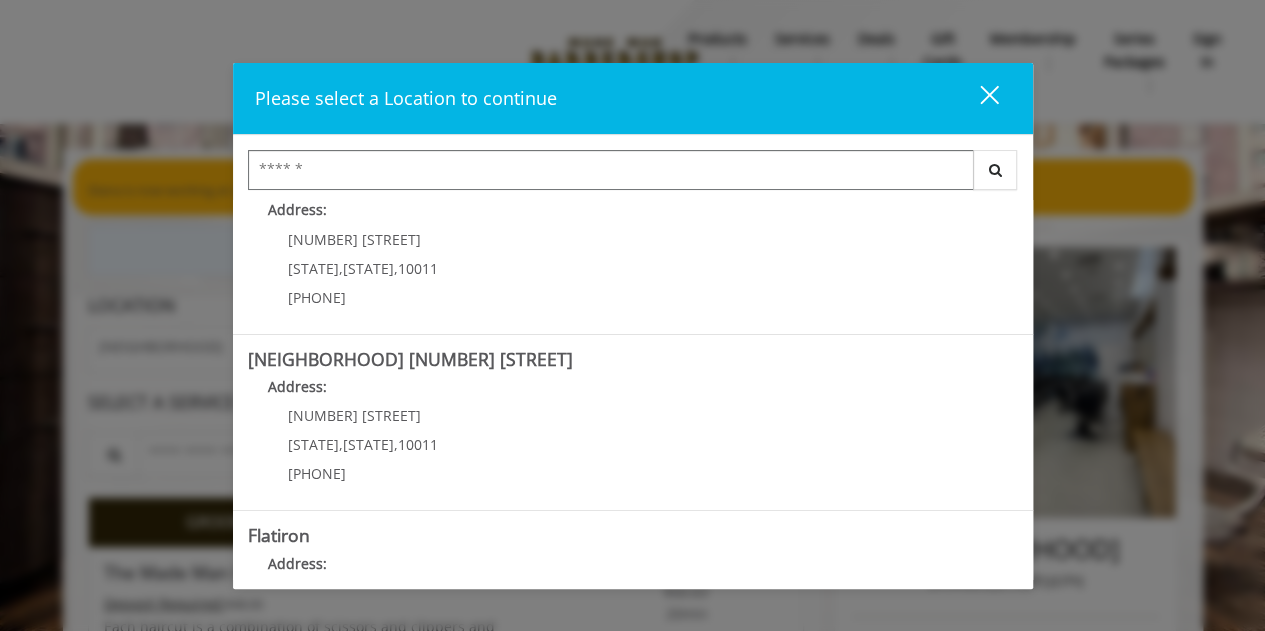 scroll, scrollTop: 218, scrollLeft: 0, axis: vertical 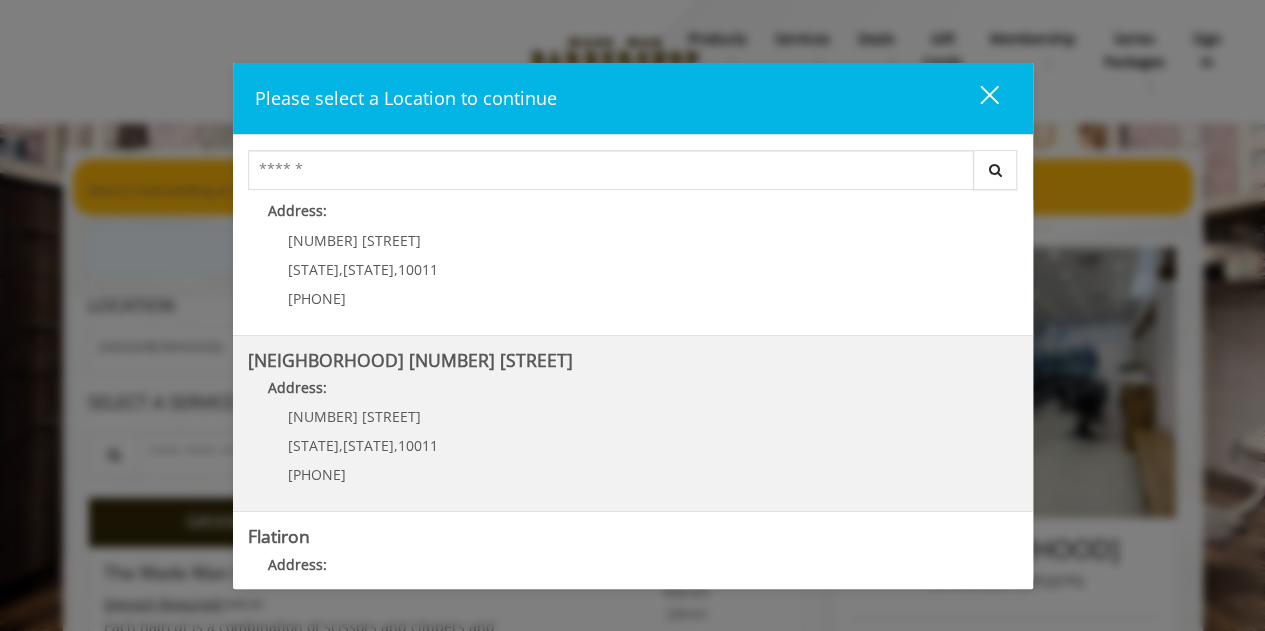 click on "Address:" at bounding box center [633, 393] 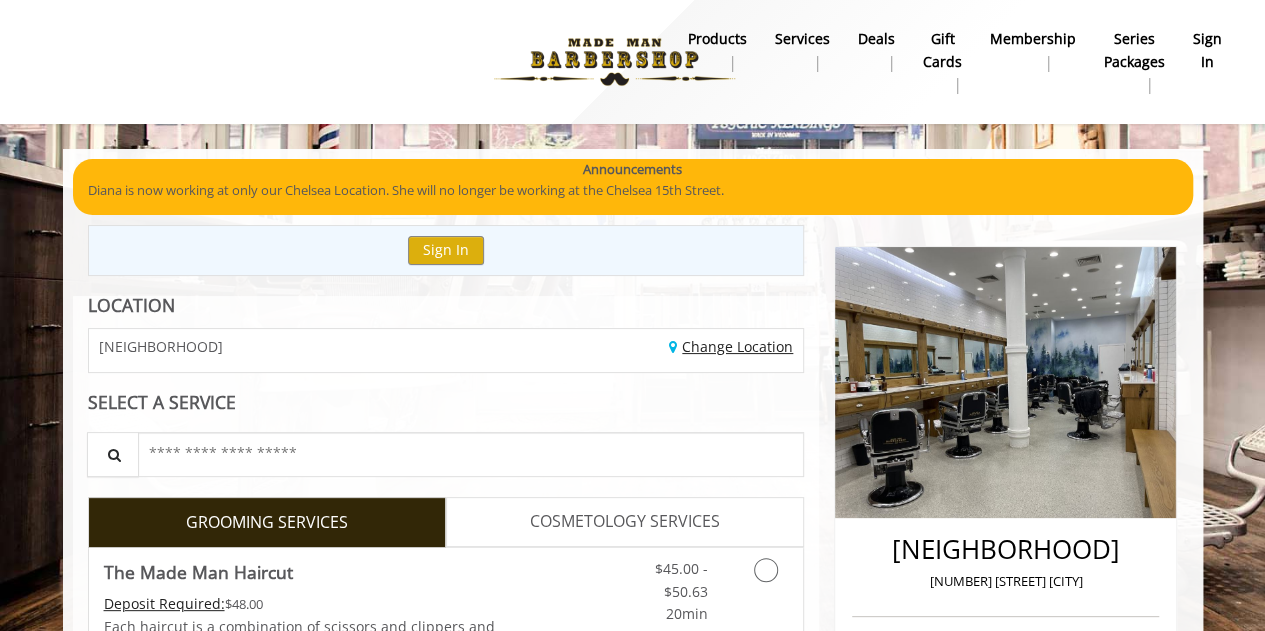 scroll, scrollTop: 120, scrollLeft: 0, axis: vertical 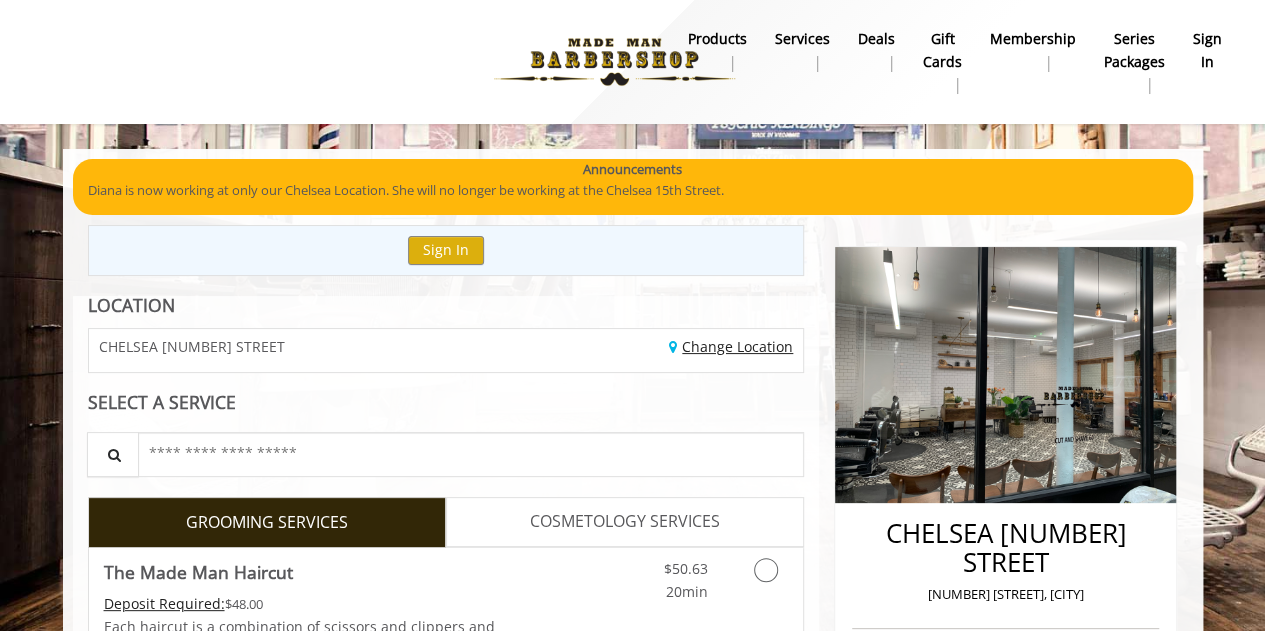 click on "Change  Location" at bounding box center [731, 346] 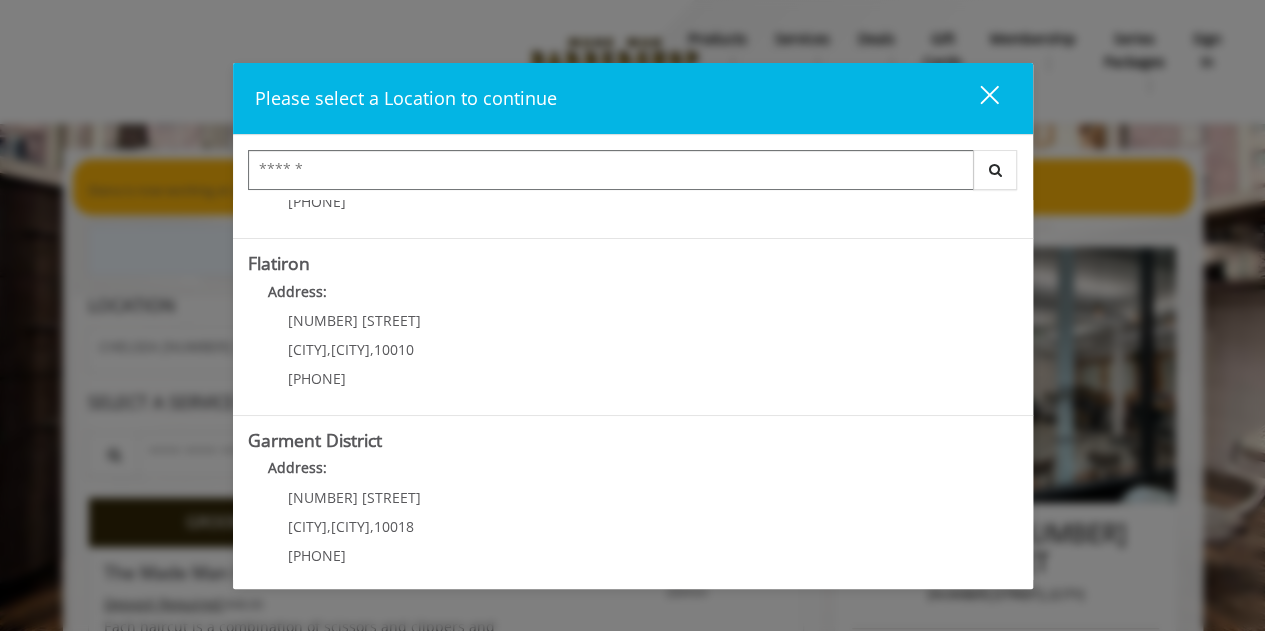 scroll, scrollTop: 502, scrollLeft: 0, axis: vertical 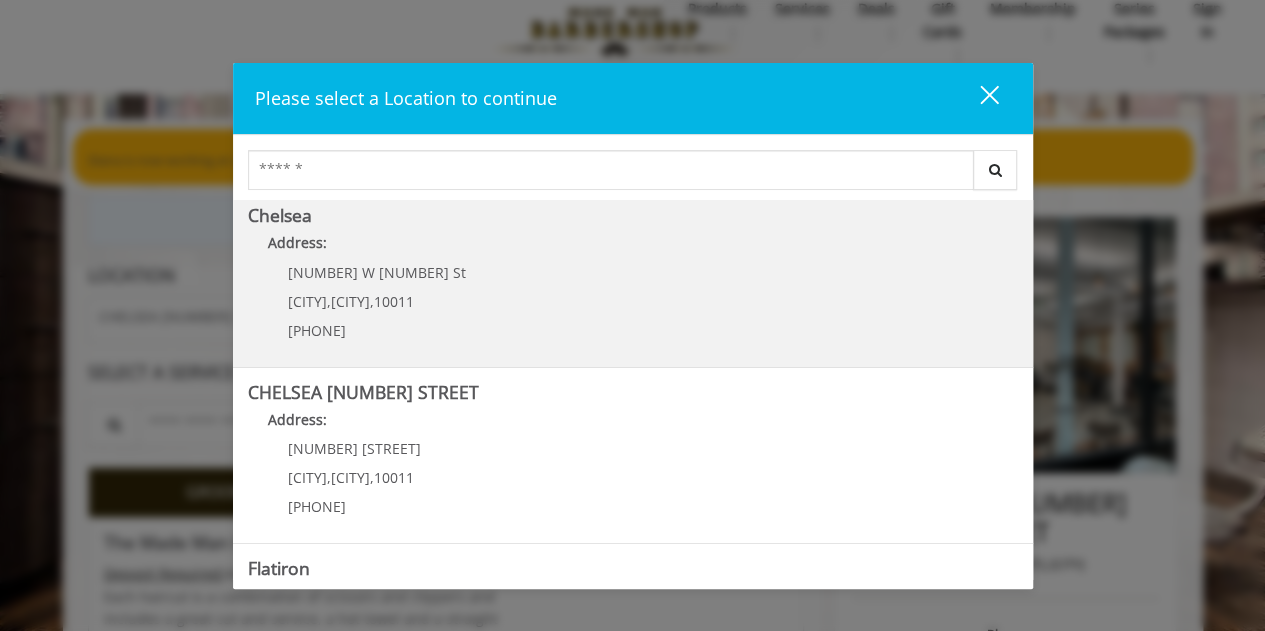 click on "Chelsea Address: 169/170  W 23rd St New York ,  New York ,  10011 (917) 639-3902" at bounding box center [633, 279] 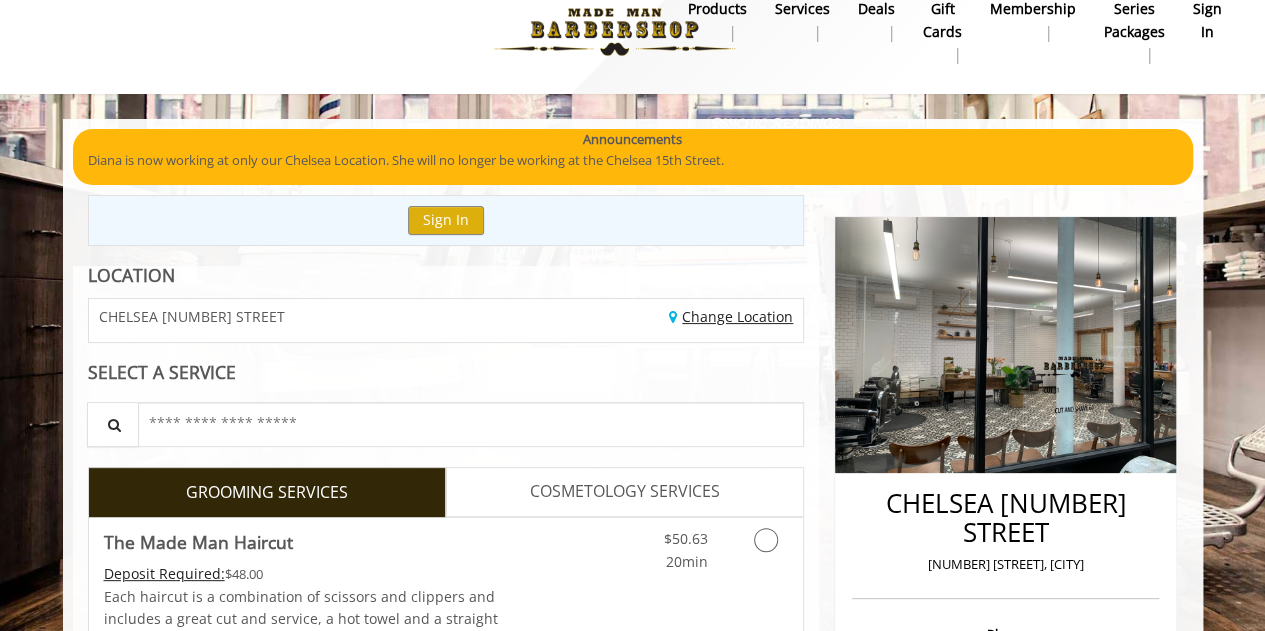 scroll, scrollTop: 192, scrollLeft: 0, axis: vertical 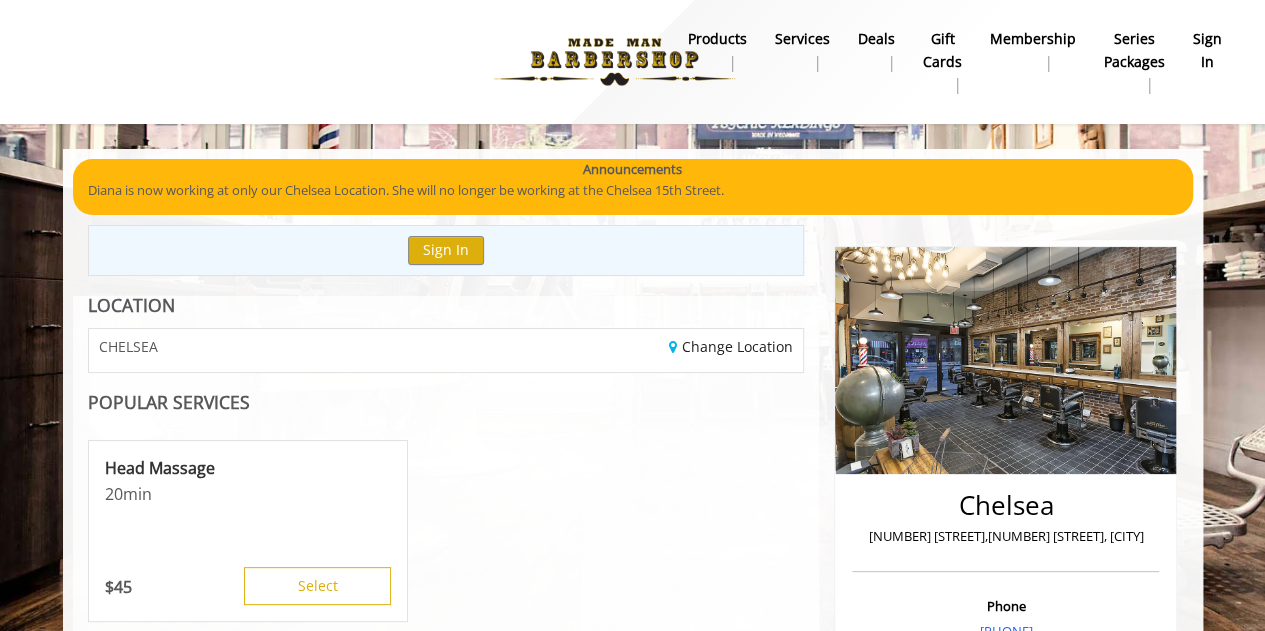 click on "[NUMBER] [STREET],[NUMBER] [STREET], [CITY]" at bounding box center [1005, 536] 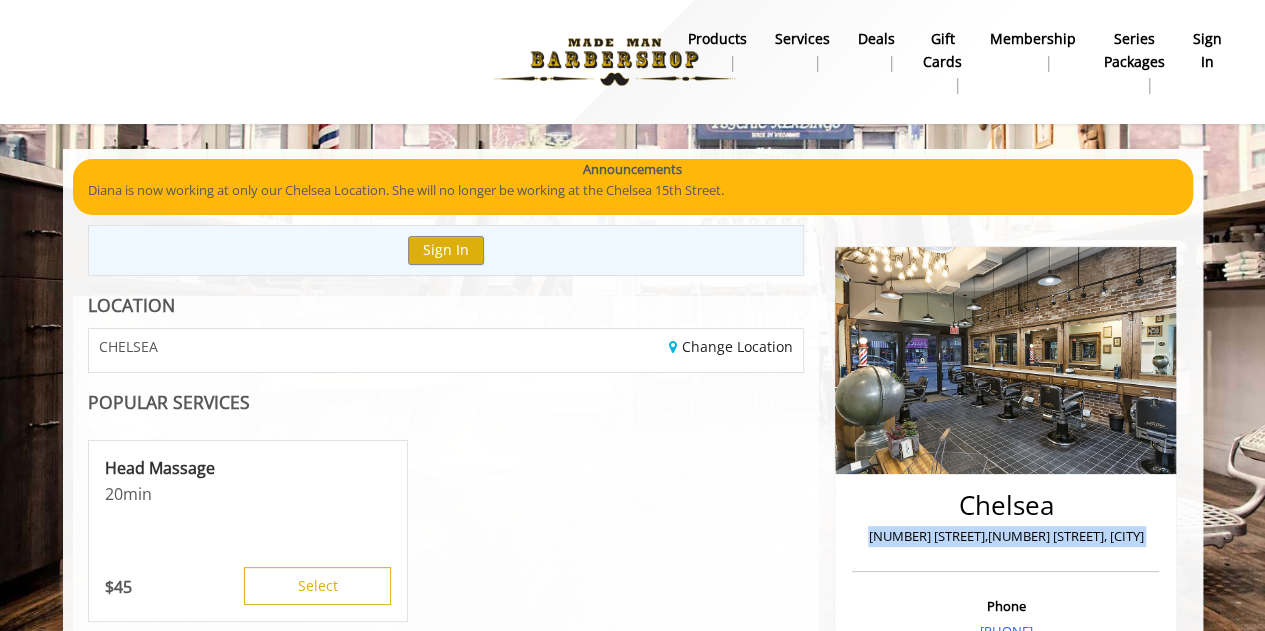 drag, startPoint x: 870, startPoint y: 542, endPoint x: 1146, endPoint y: 544, distance: 276.00723 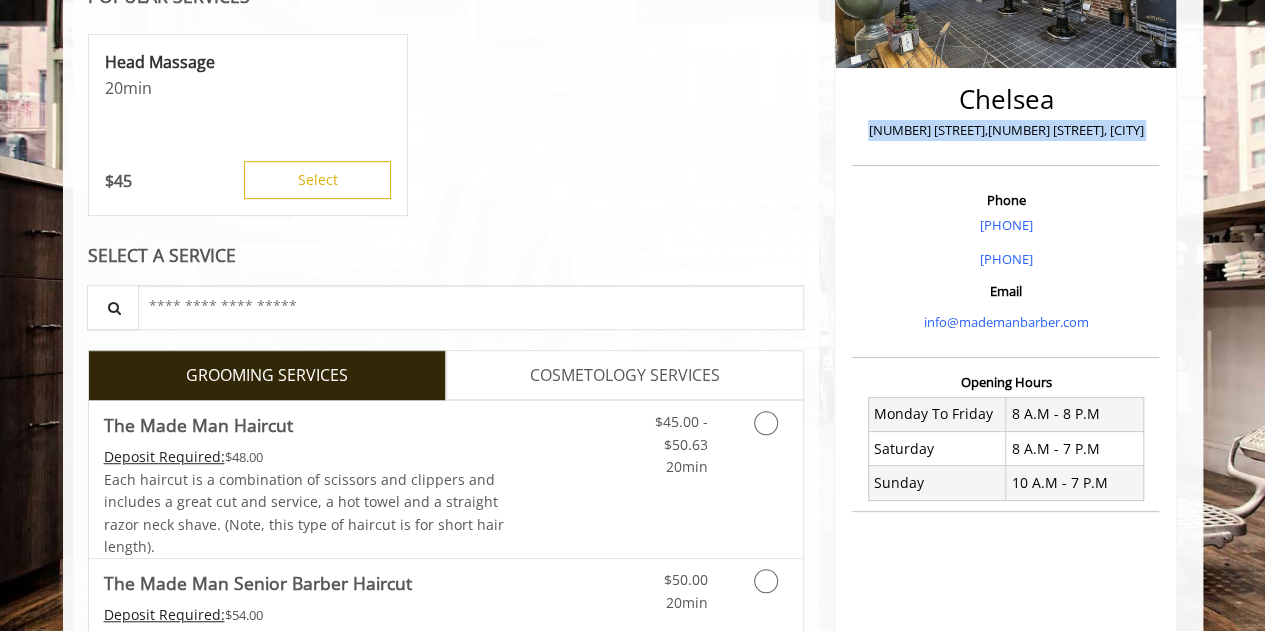 scroll, scrollTop: 491, scrollLeft: 0, axis: vertical 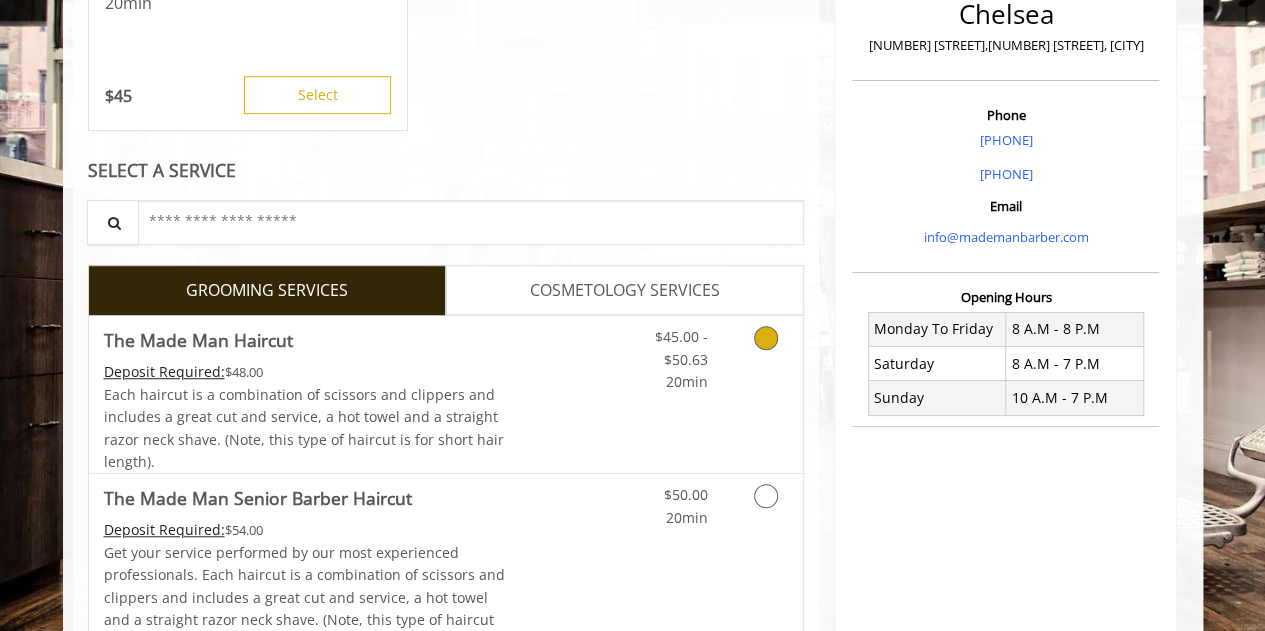 click on "Discounted Price" at bounding box center [564, 394] 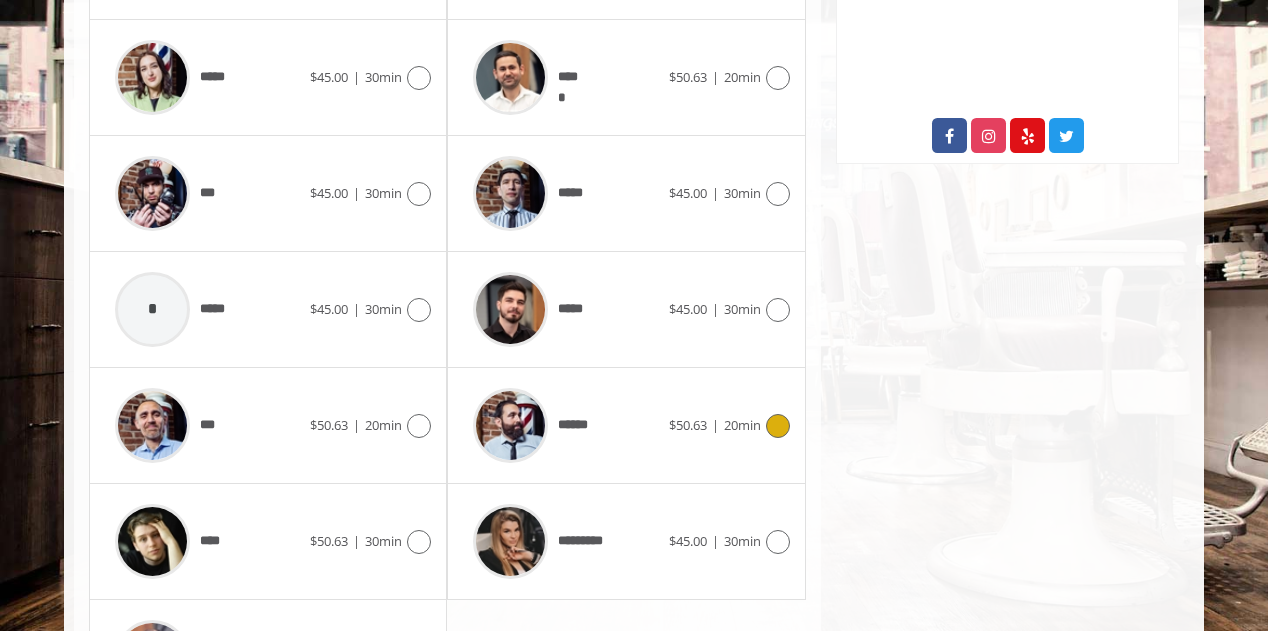 scroll, scrollTop: 1176, scrollLeft: 0, axis: vertical 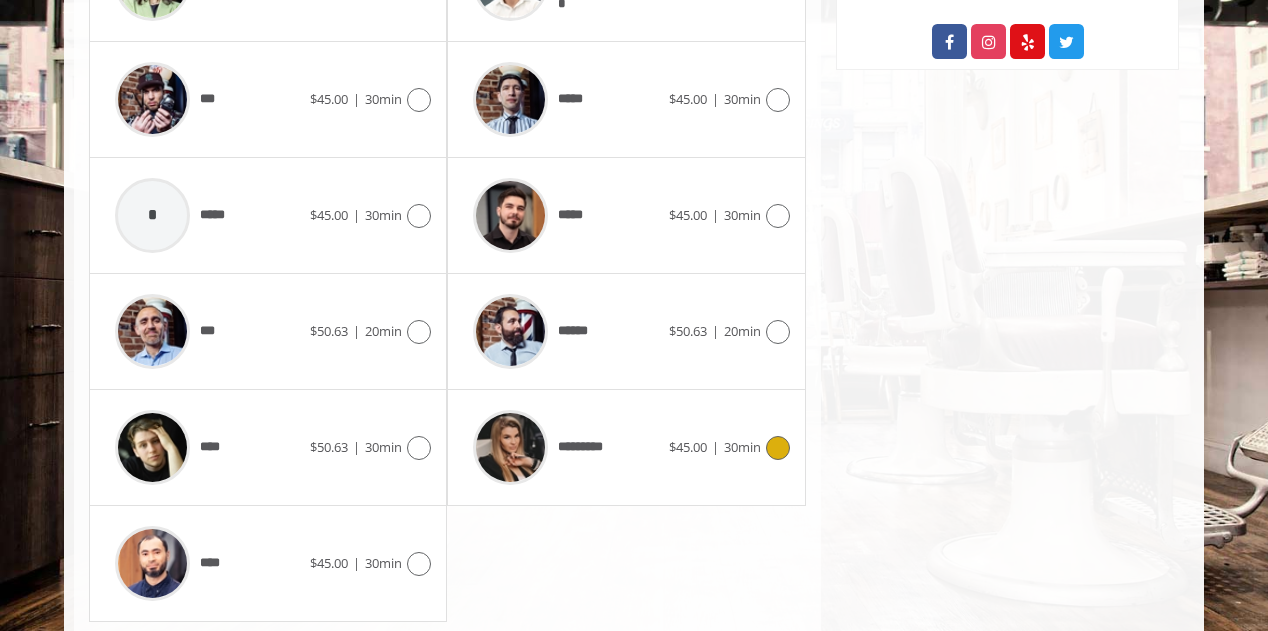 click on "*********" at bounding box center [565, 447] 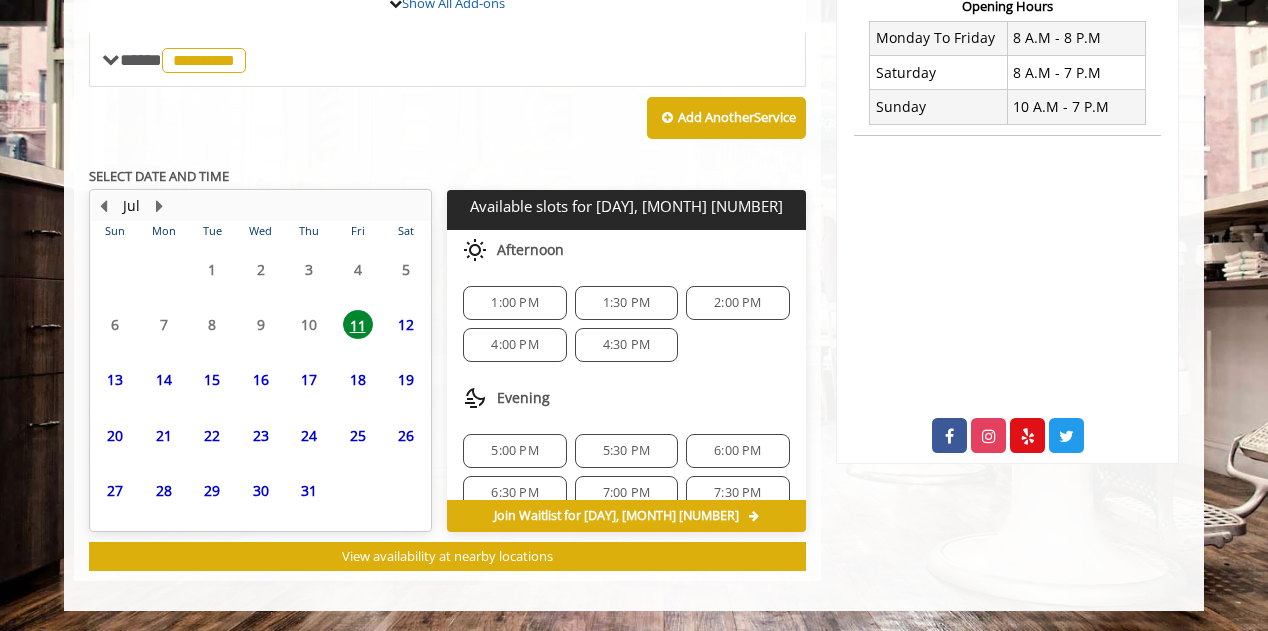 scroll, scrollTop: 776, scrollLeft: 0, axis: vertical 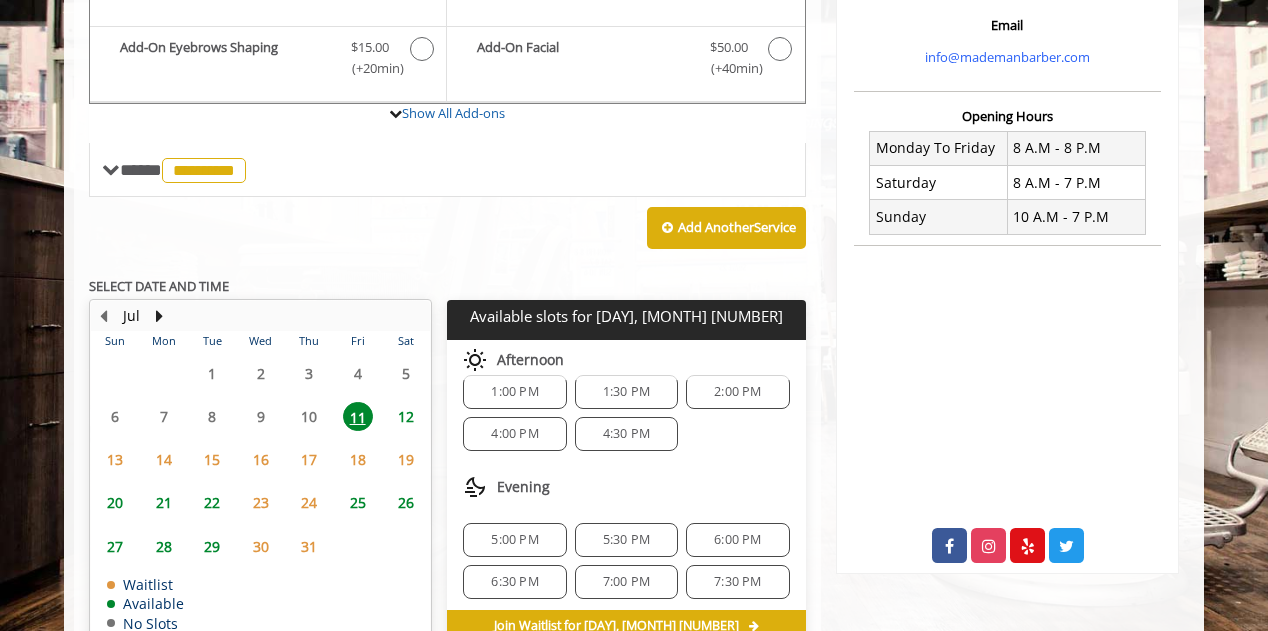 click on "21" 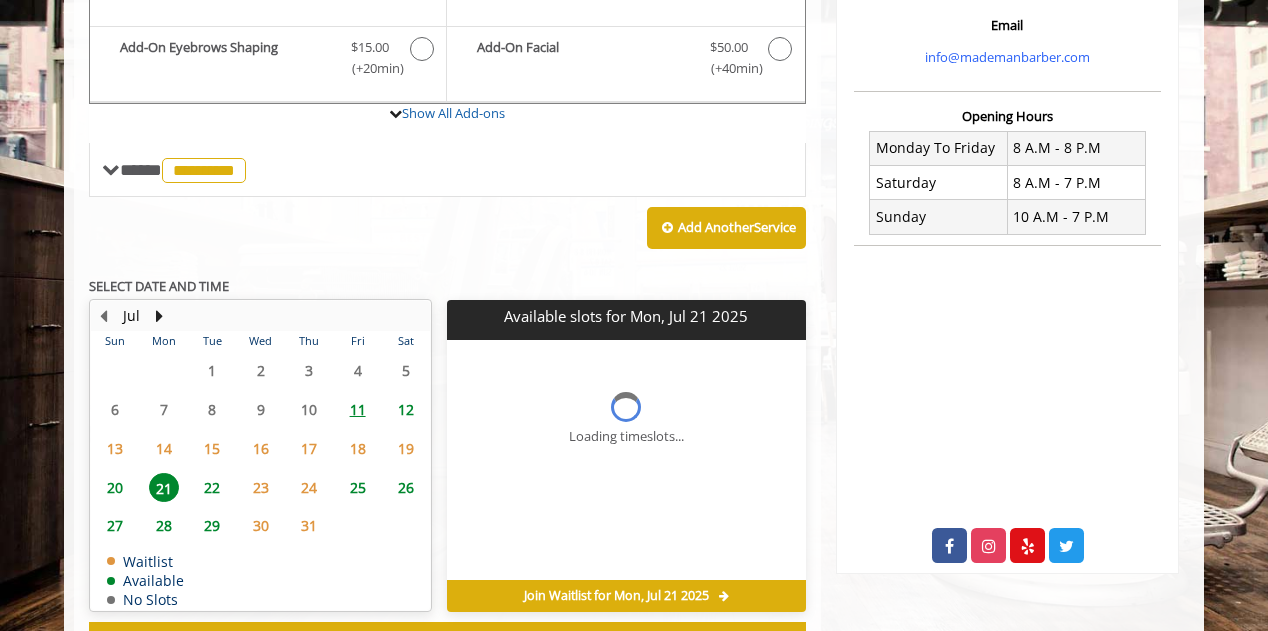 scroll, scrollTop: 776, scrollLeft: 0, axis: vertical 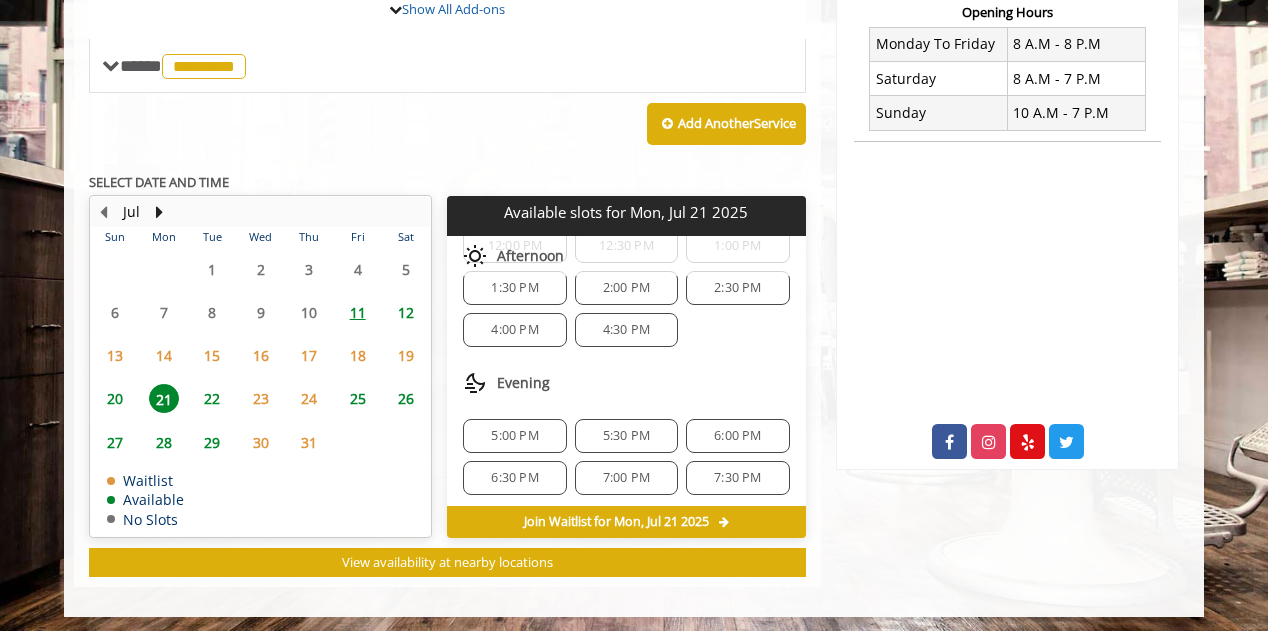 click on "5:00 PM" 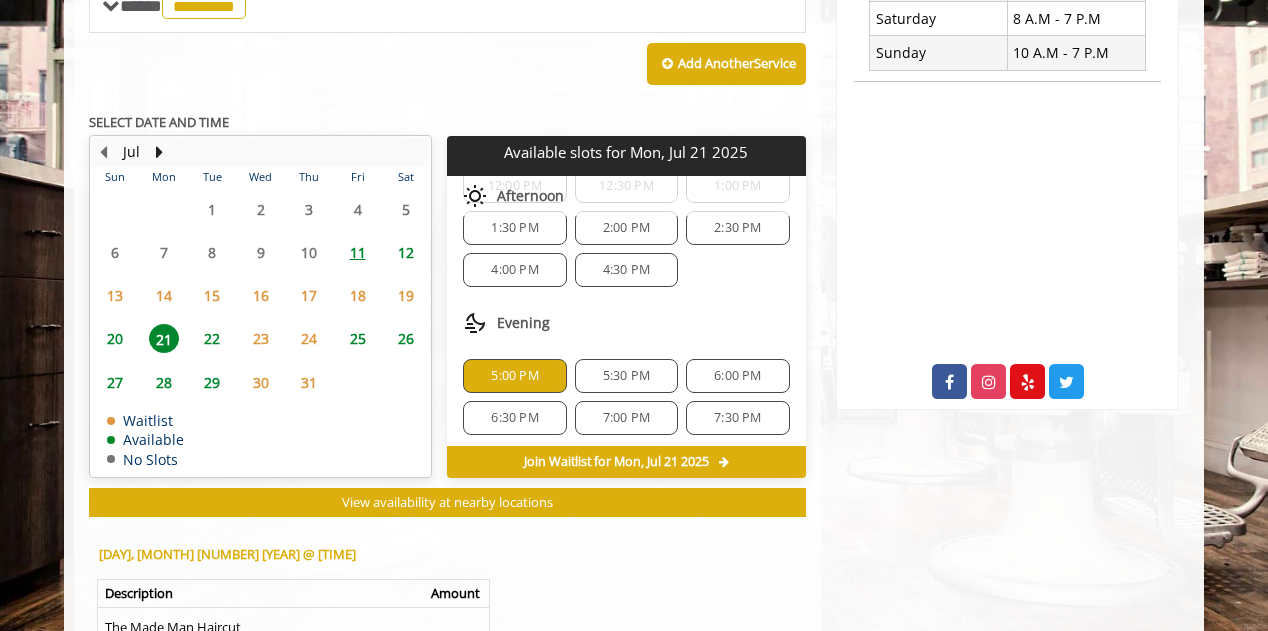 scroll, scrollTop: 834, scrollLeft: 0, axis: vertical 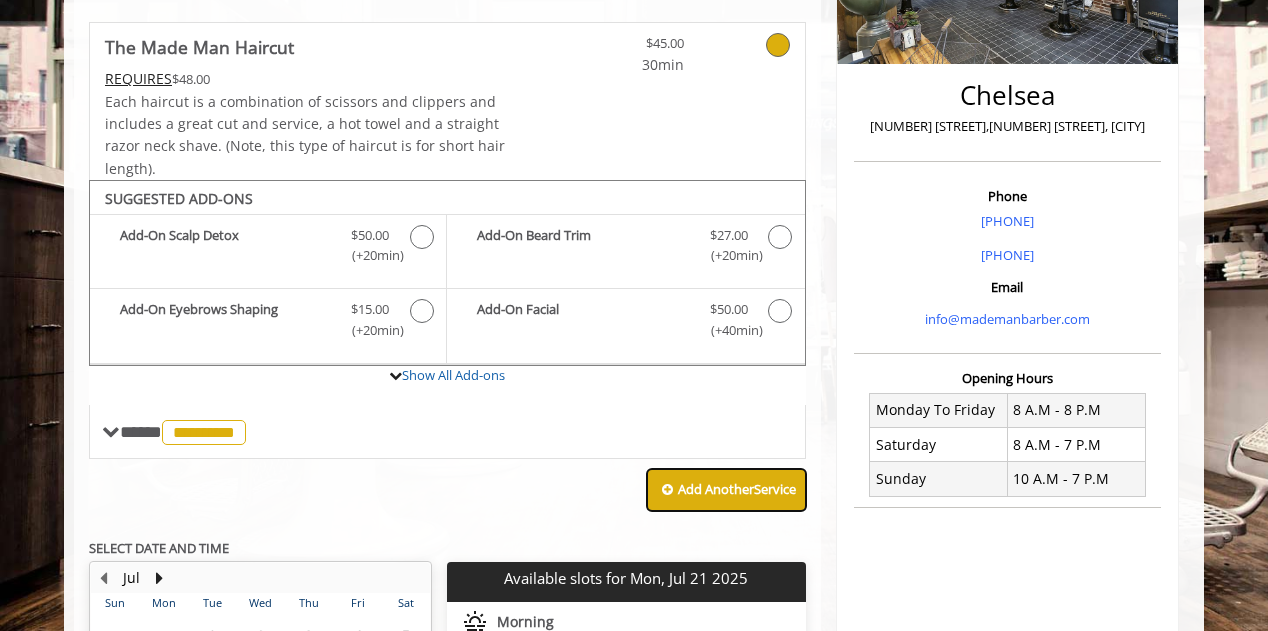click on "Add Another   Service" at bounding box center (737, 489) 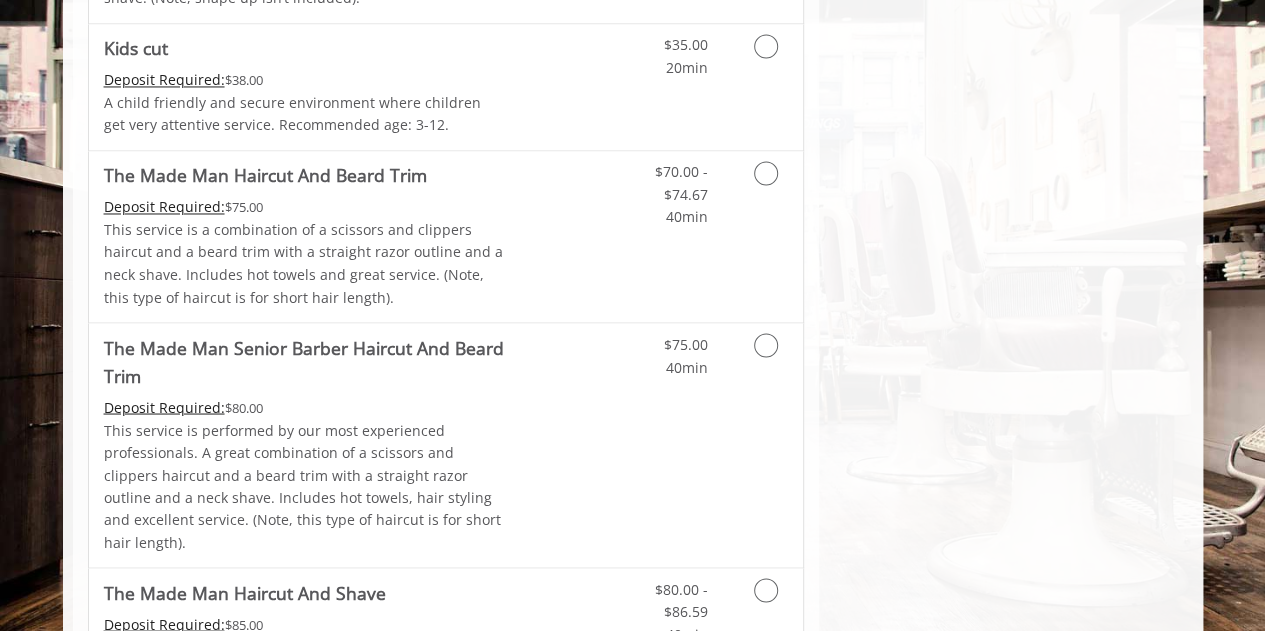 scroll, scrollTop: 1619, scrollLeft: 0, axis: vertical 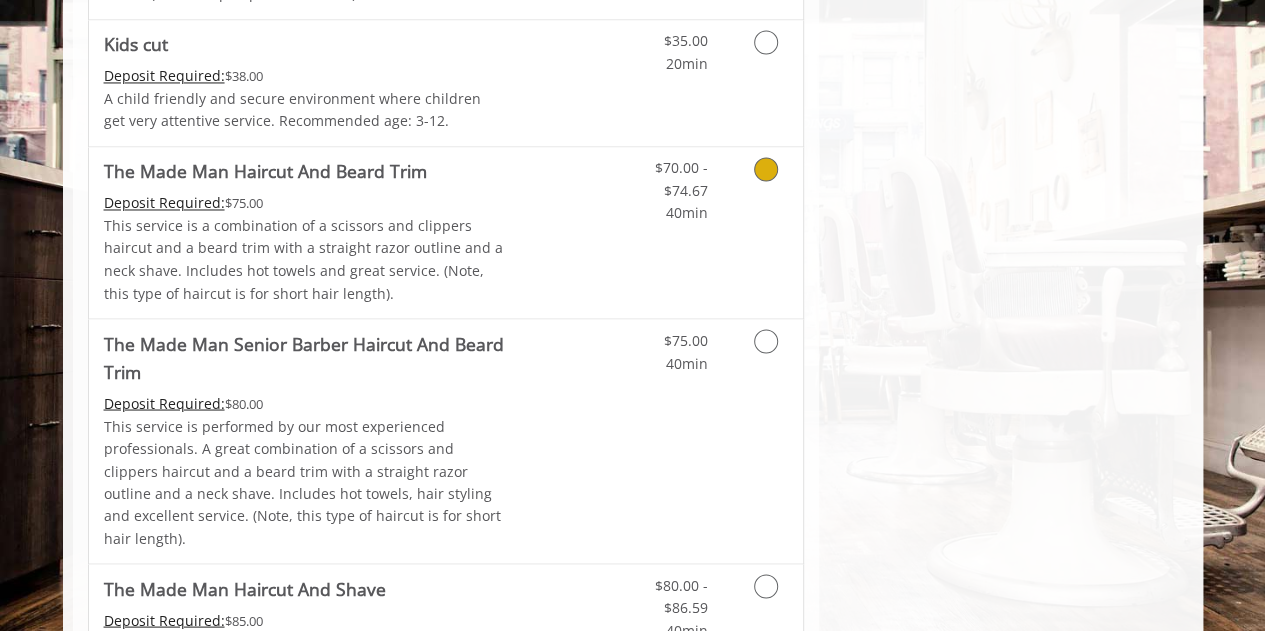 click on "Discounted Price" at bounding box center (564, 232) 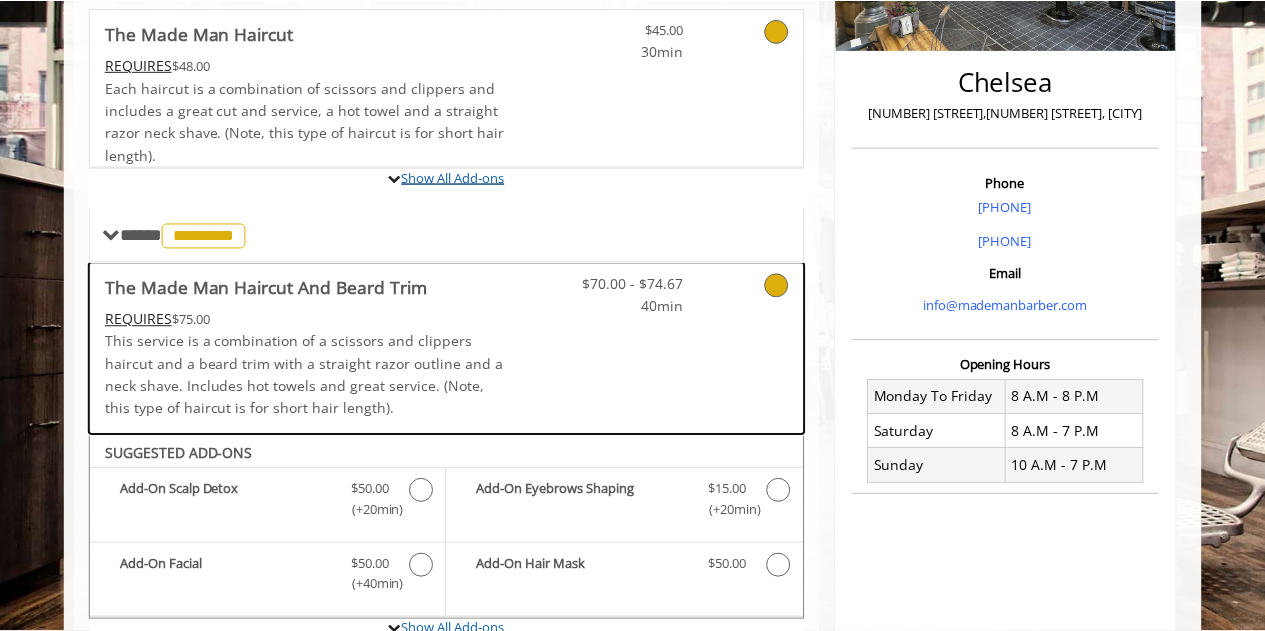 scroll, scrollTop: 0, scrollLeft: 0, axis: both 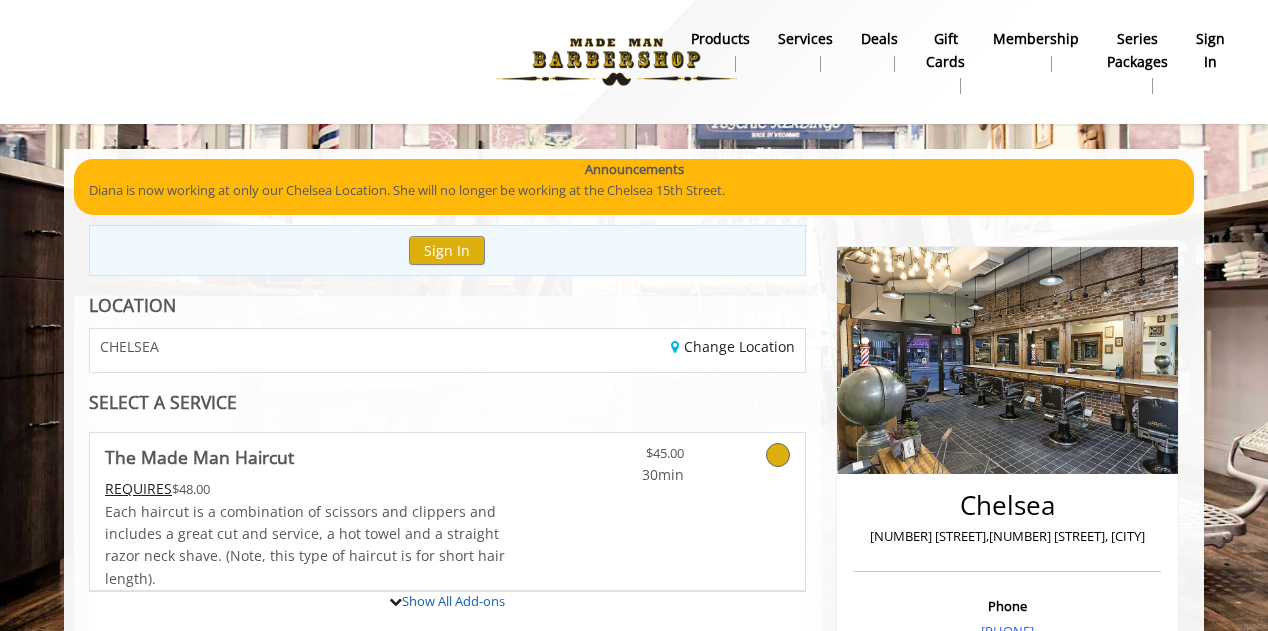 click 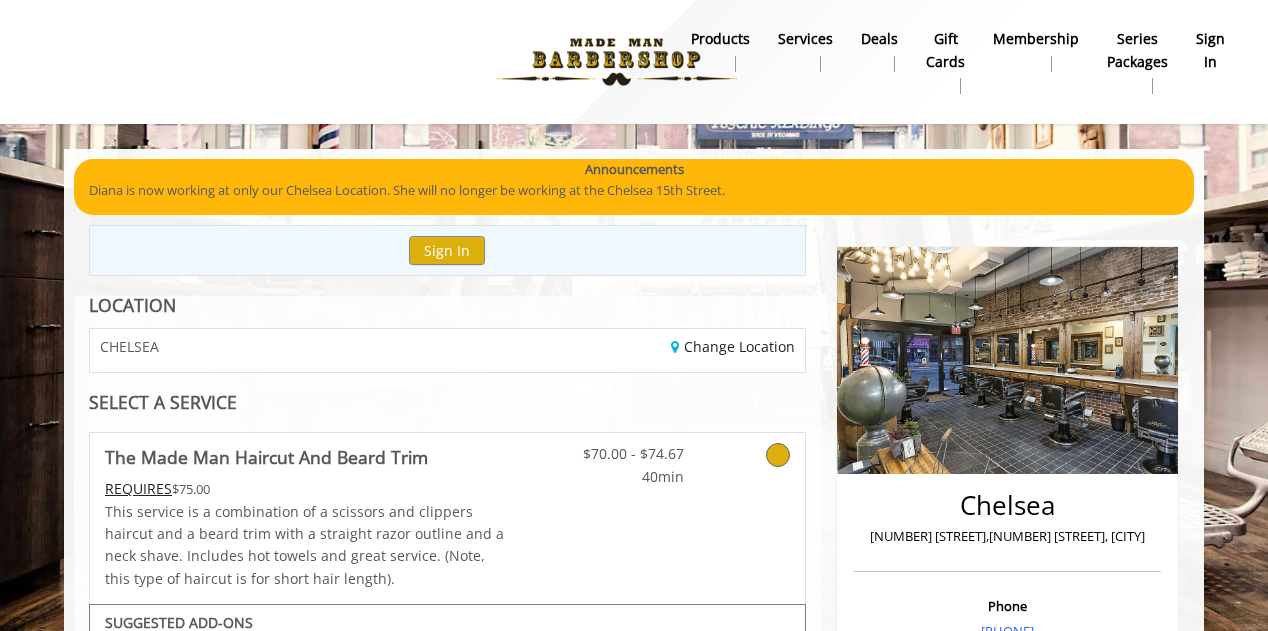 click 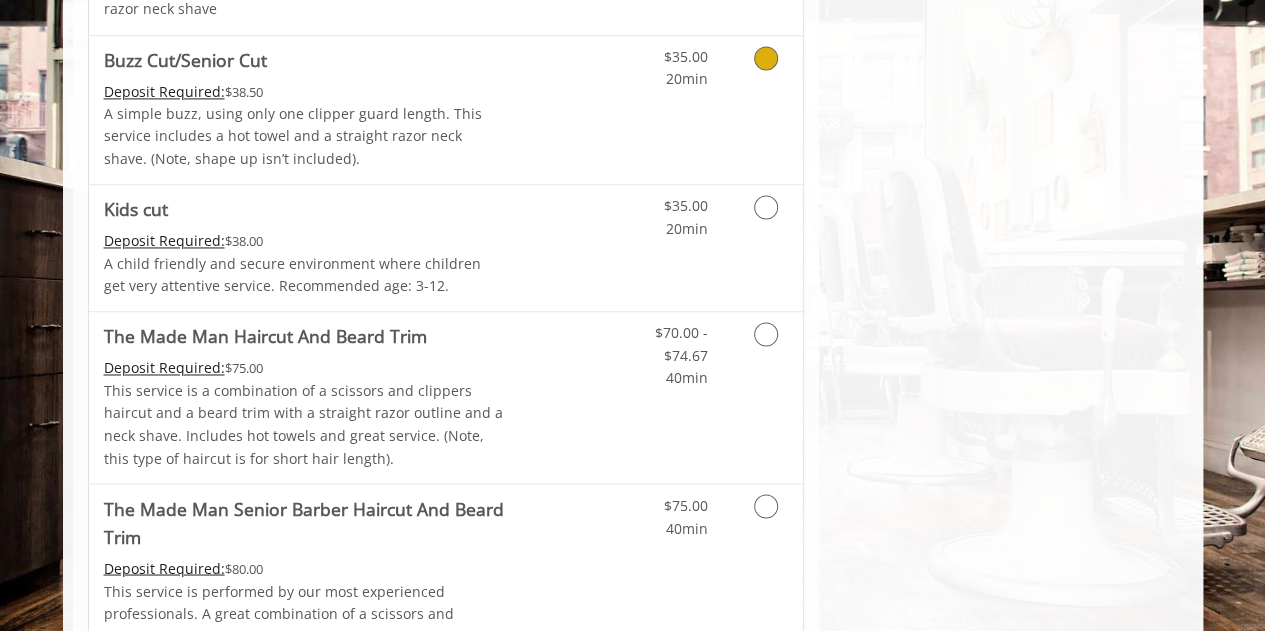 scroll, scrollTop: 1455, scrollLeft: 0, axis: vertical 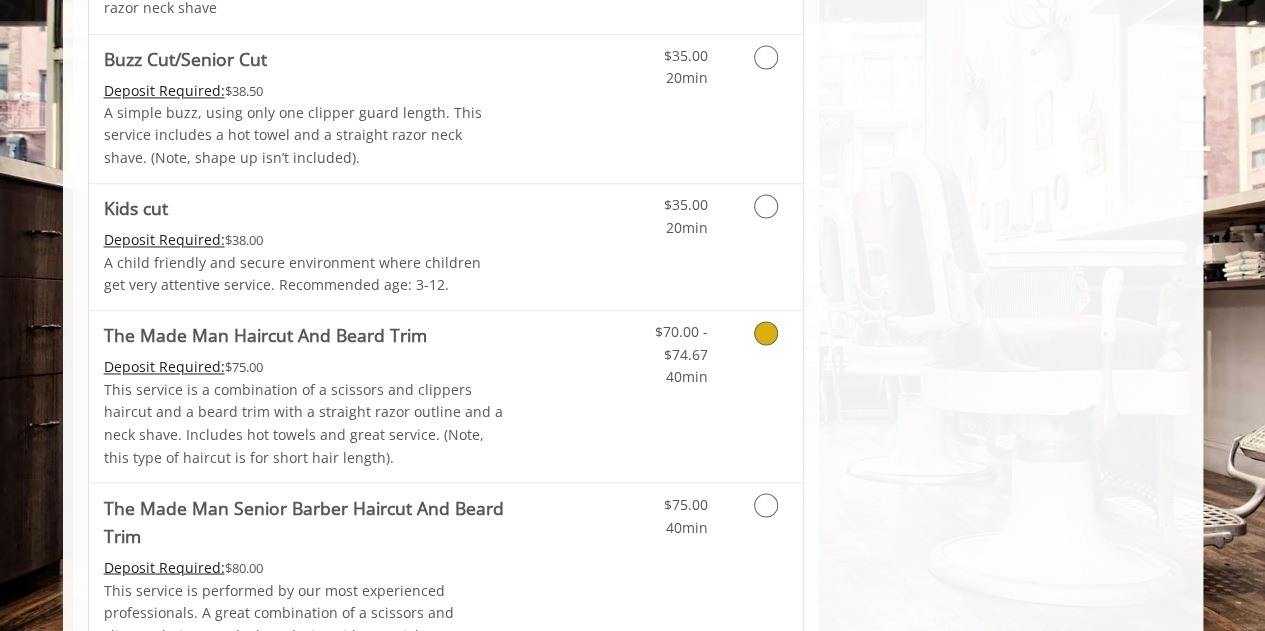 click at bounding box center [762, 349] 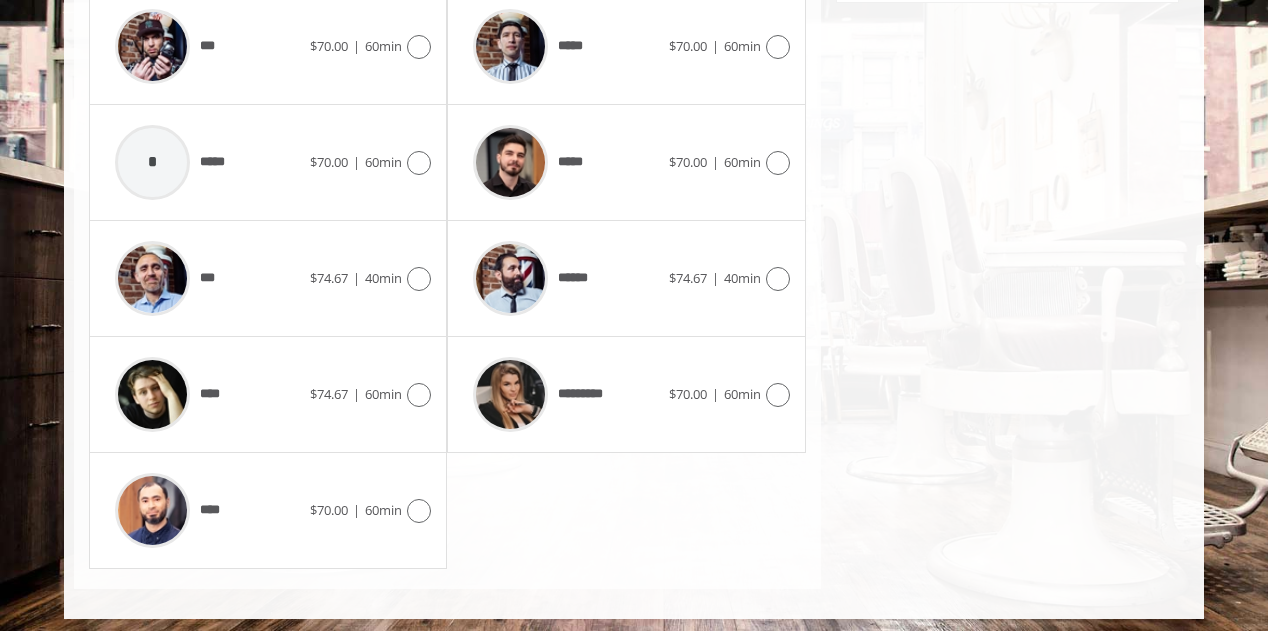 scroll, scrollTop: 1242, scrollLeft: 0, axis: vertical 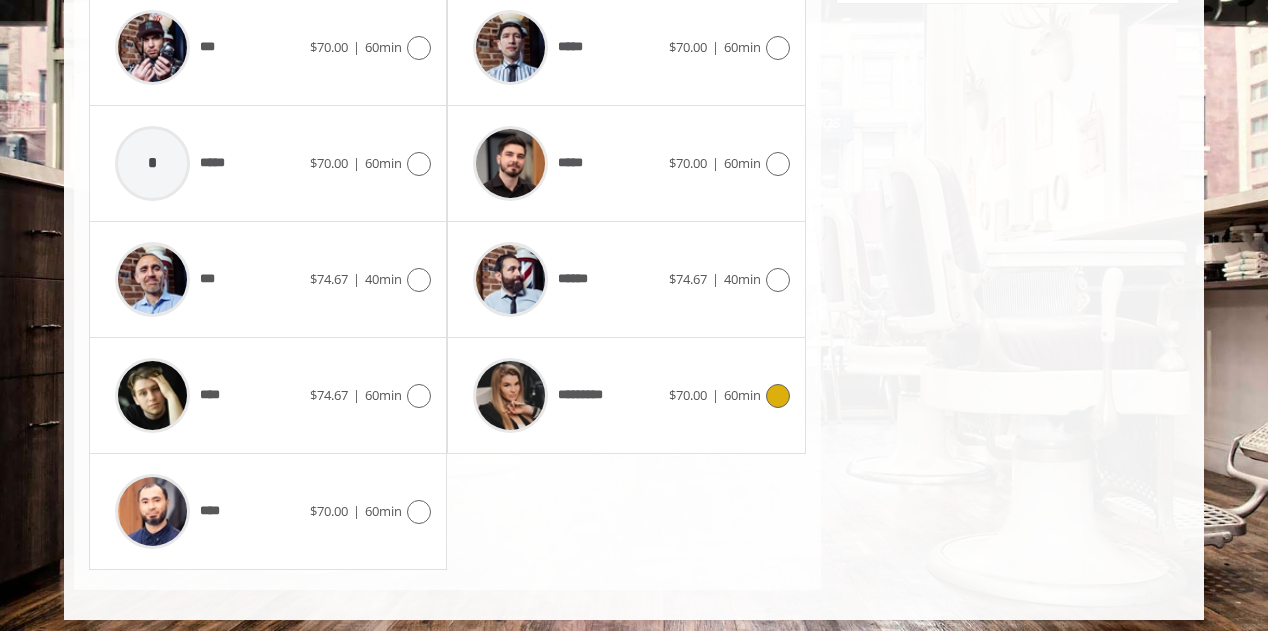 click on "********* [PRICE] | [DURATION]" at bounding box center (626, 395) 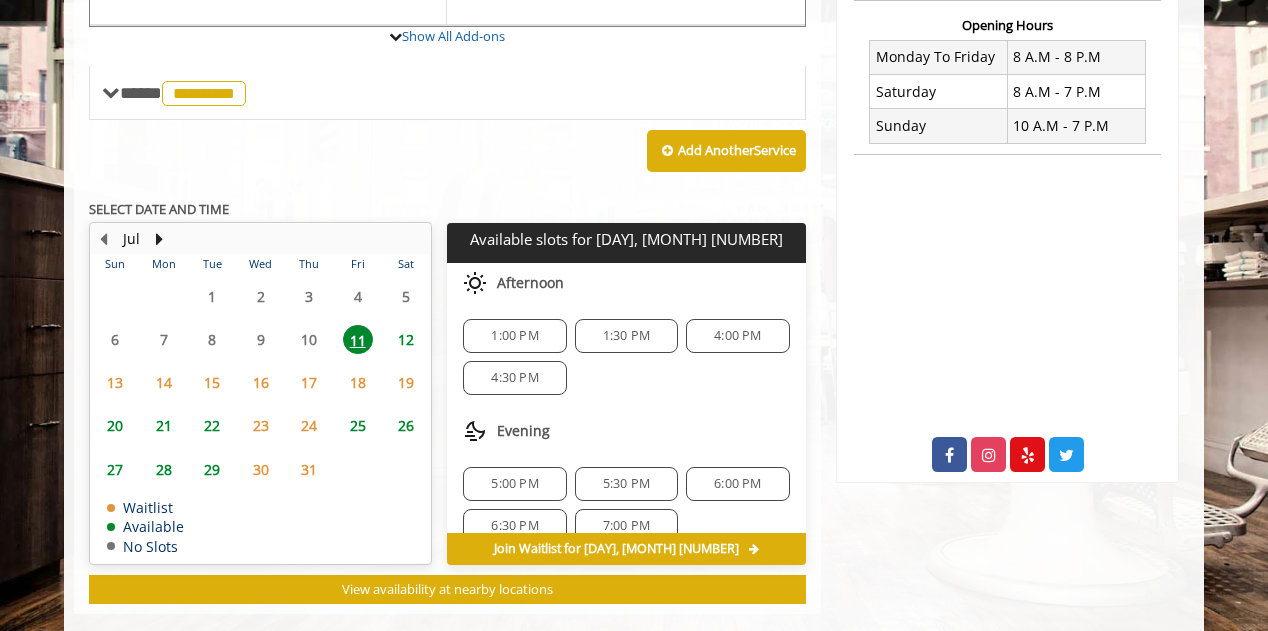 scroll, scrollTop: 769, scrollLeft: 0, axis: vertical 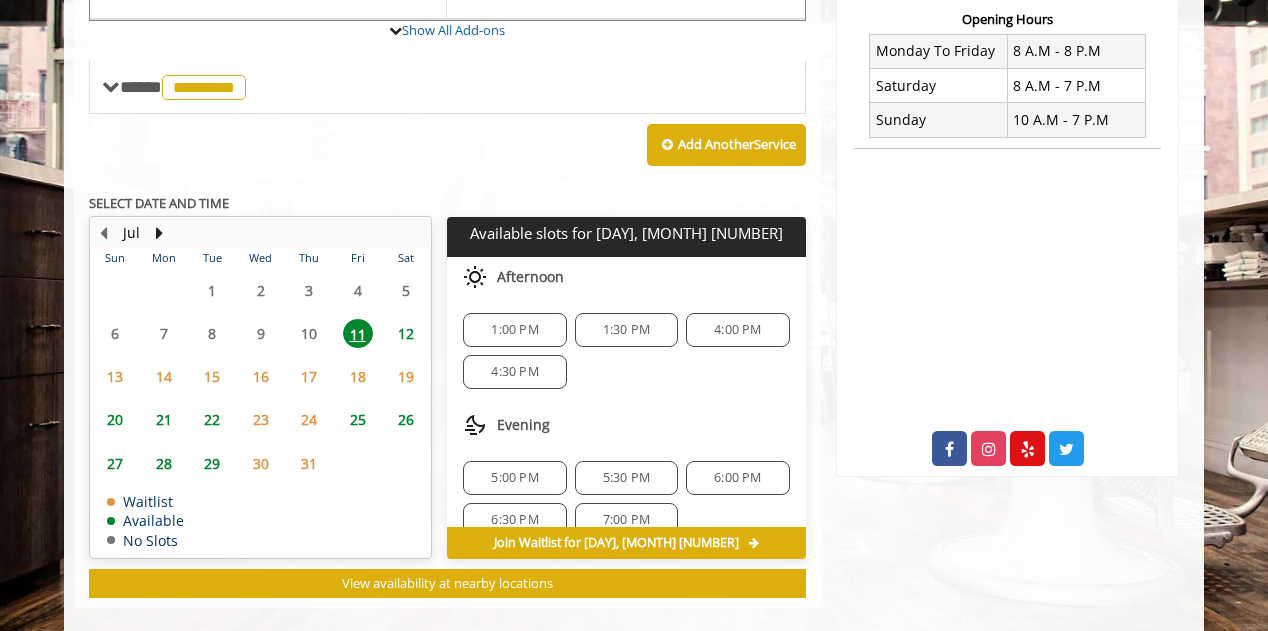click on "21" 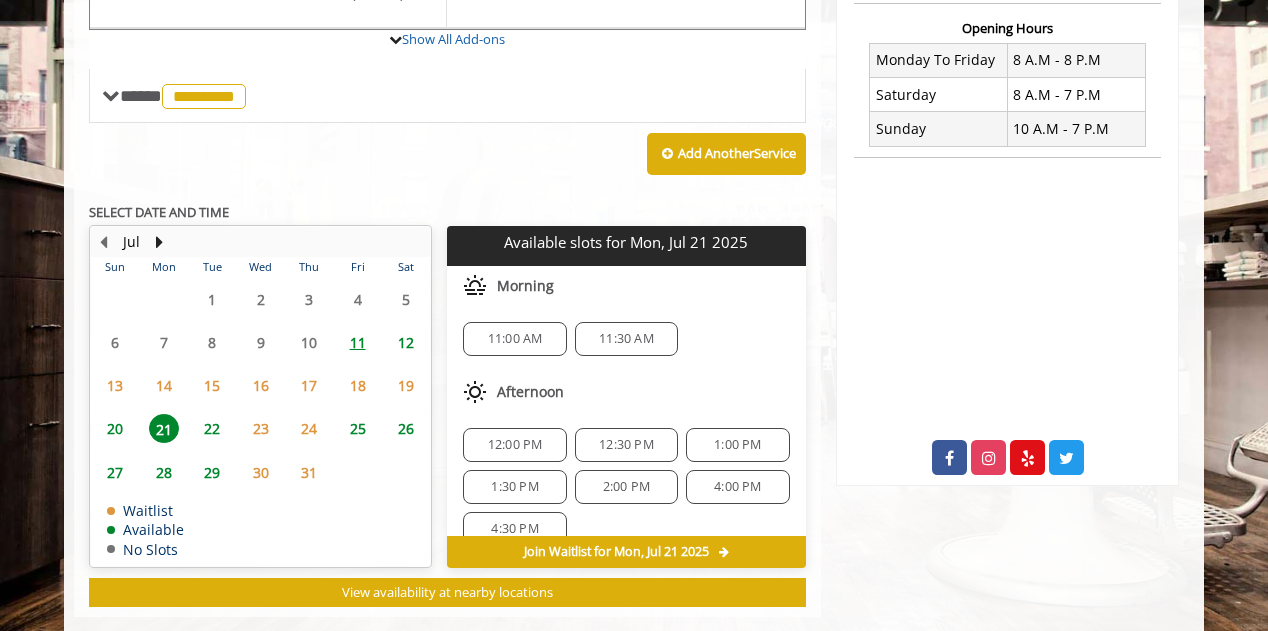 scroll, scrollTop: 790, scrollLeft: 0, axis: vertical 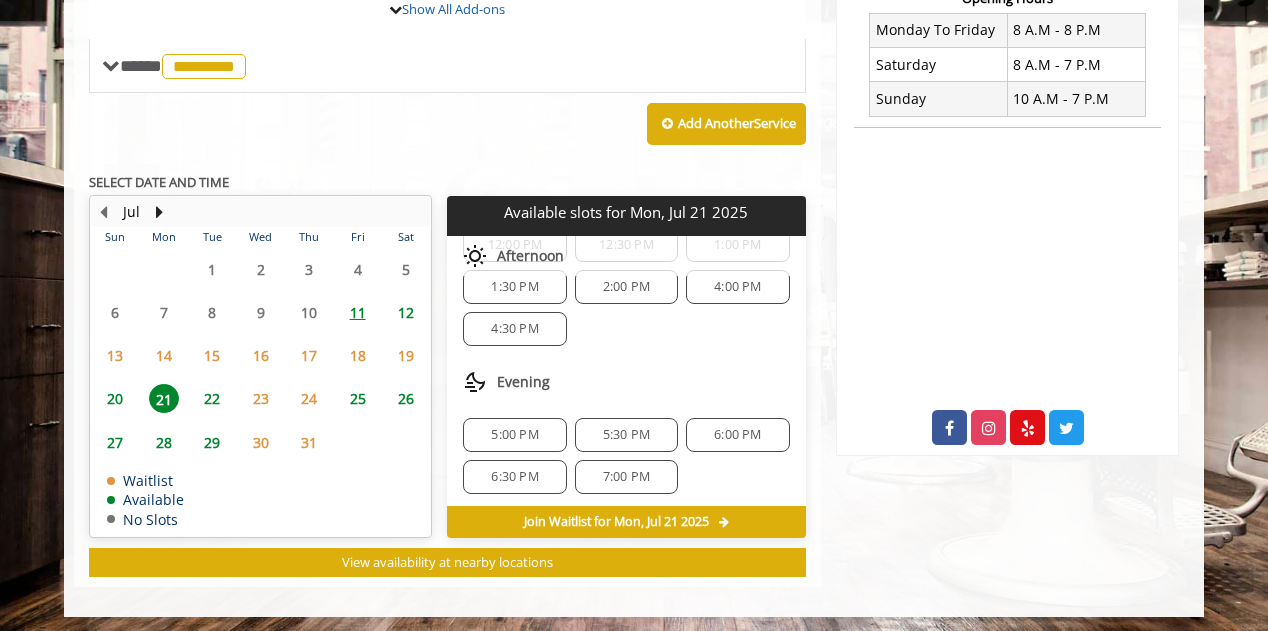 click on "5:00 PM" 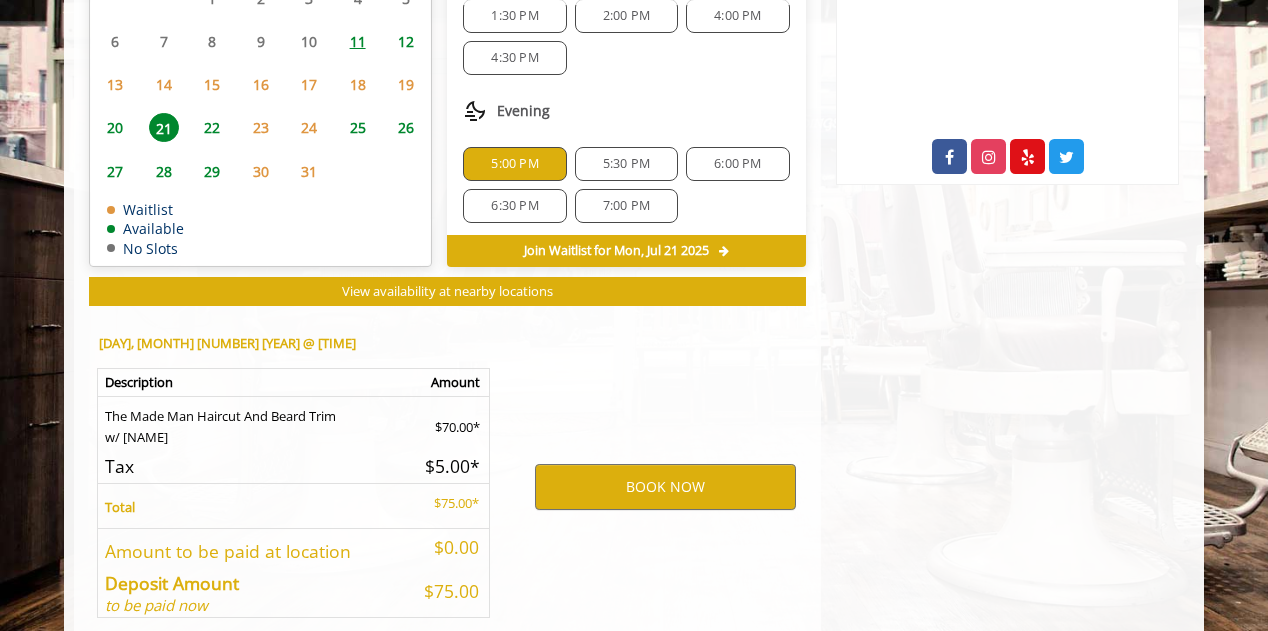 scroll, scrollTop: 1150, scrollLeft: 0, axis: vertical 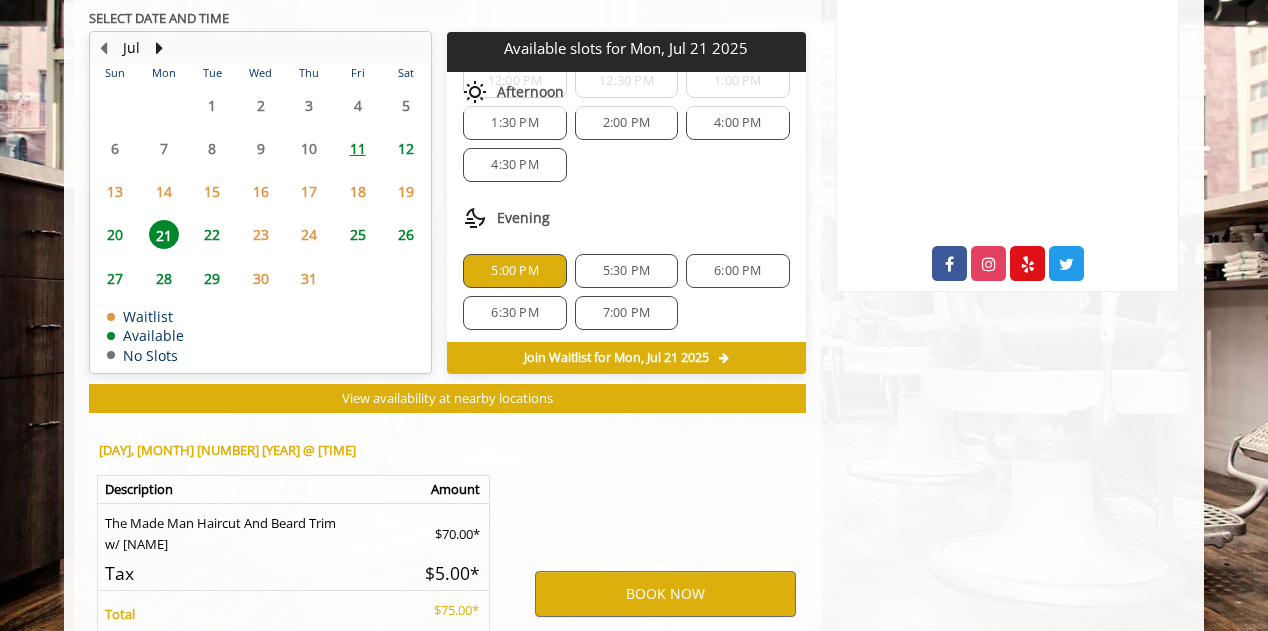 click on "4:30 PM" 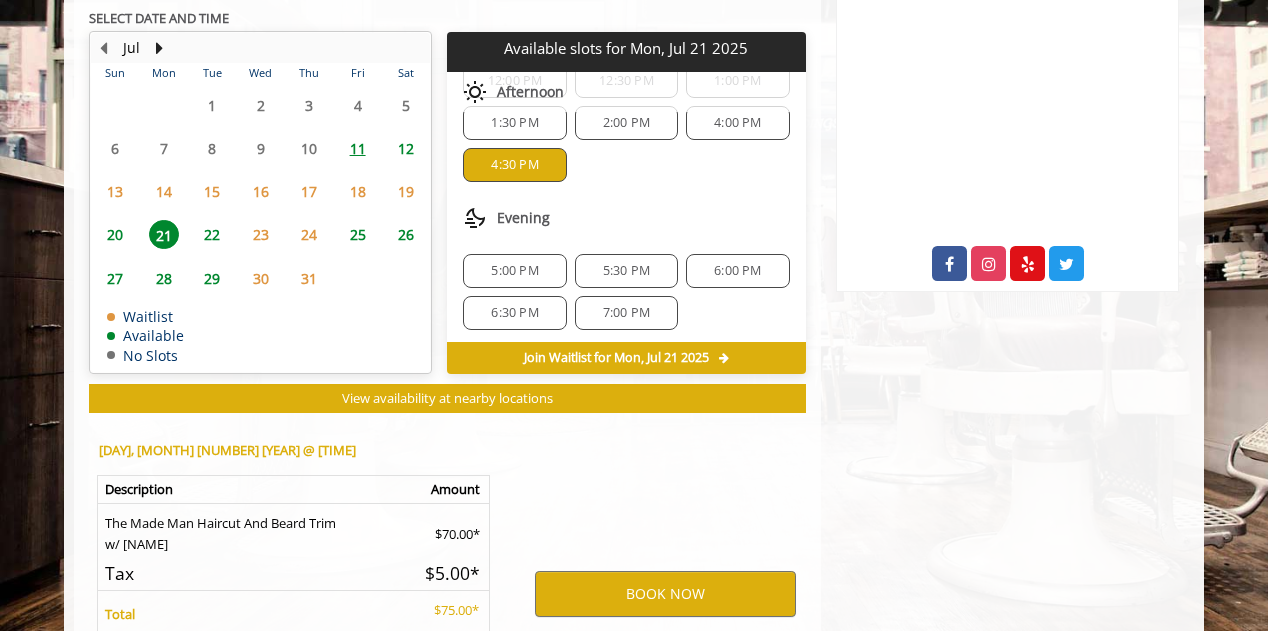 scroll, scrollTop: 1150, scrollLeft: 0, axis: vertical 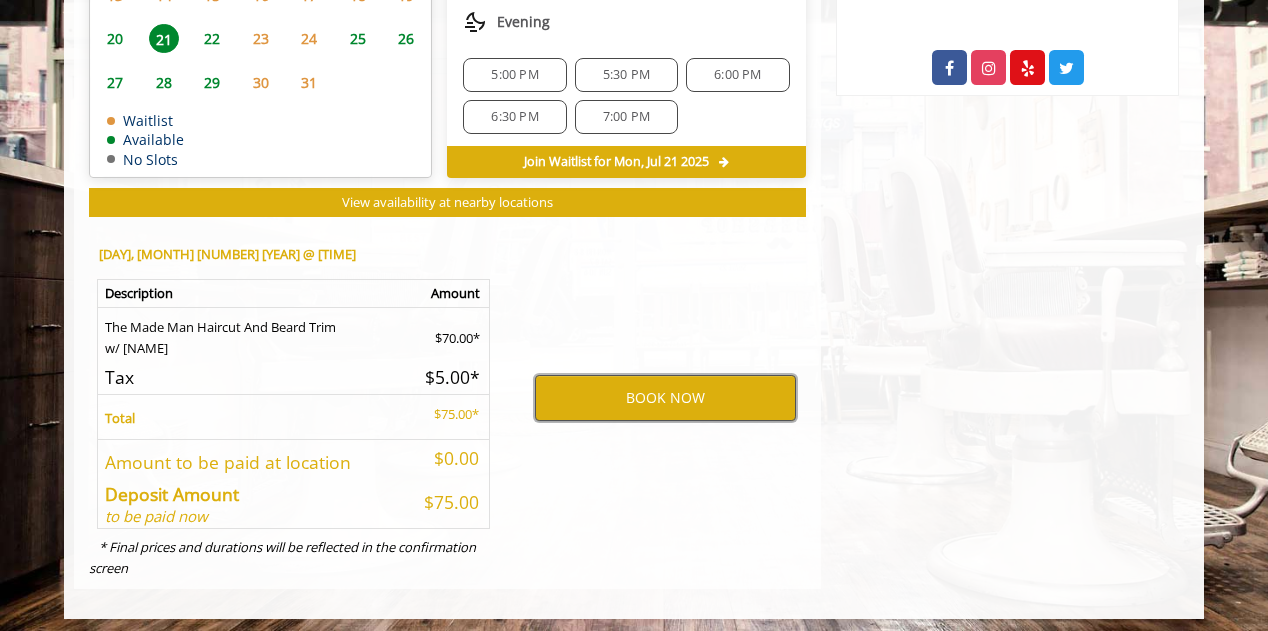 click on "BOOK NOW" at bounding box center [665, 398] 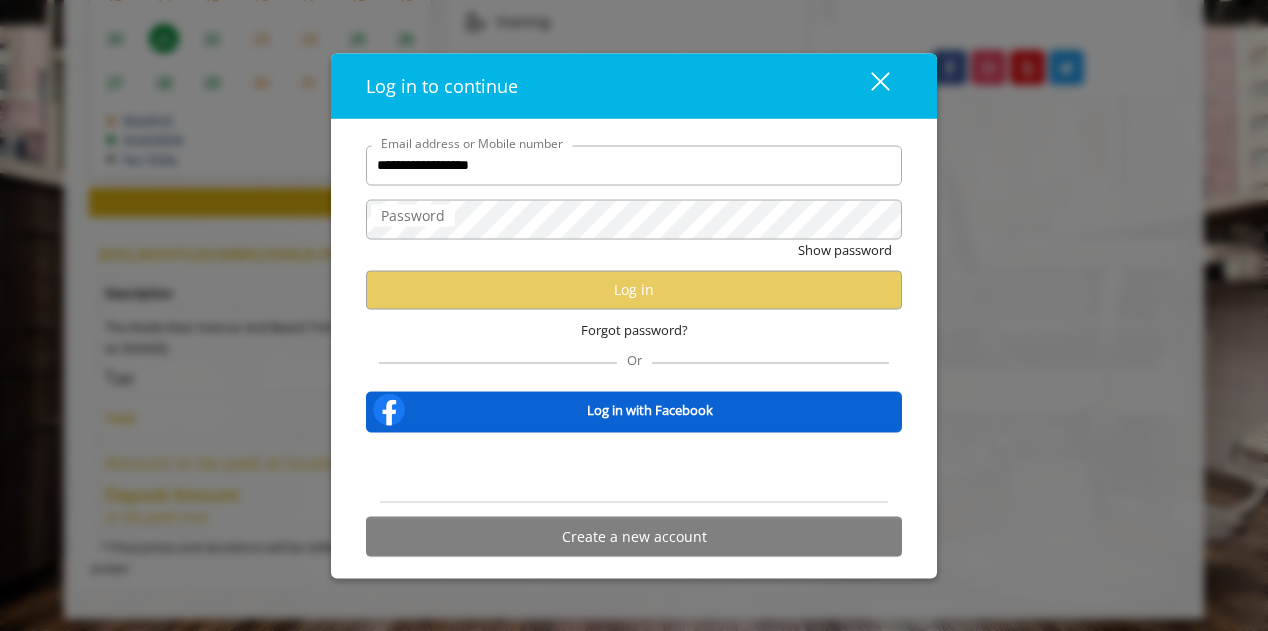 type on "**********" 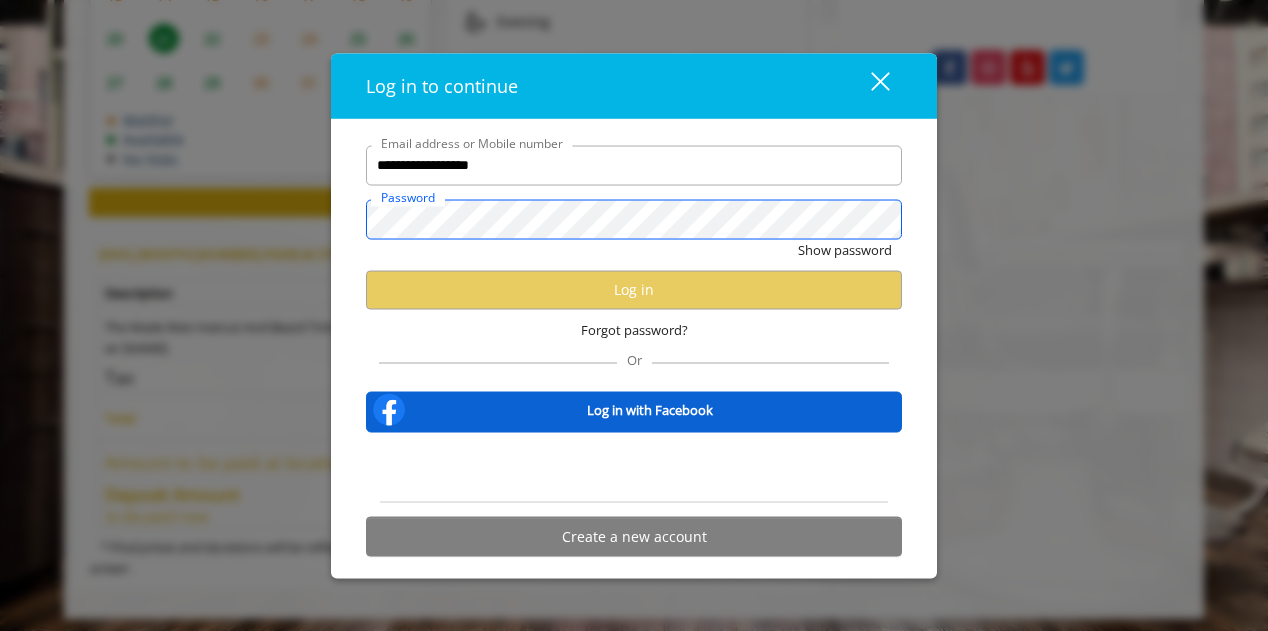 scroll, scrollTop: 0, scrollLeft: 0, axis: both 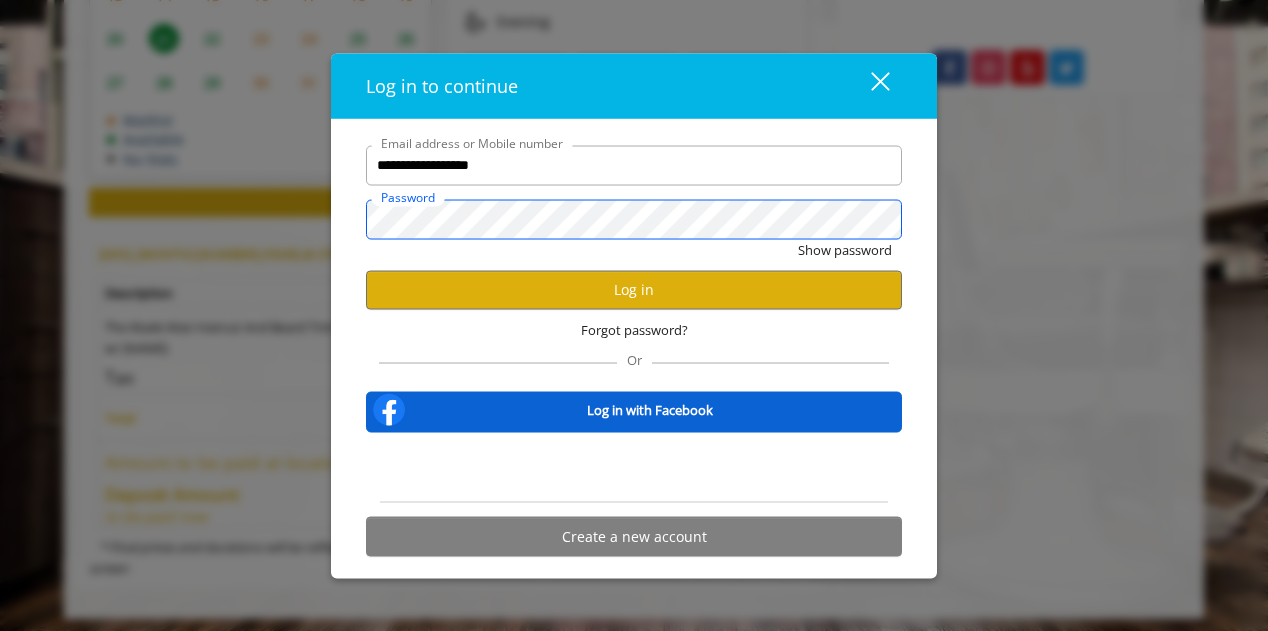 click on "Show password" at bounding box center (845, 249) 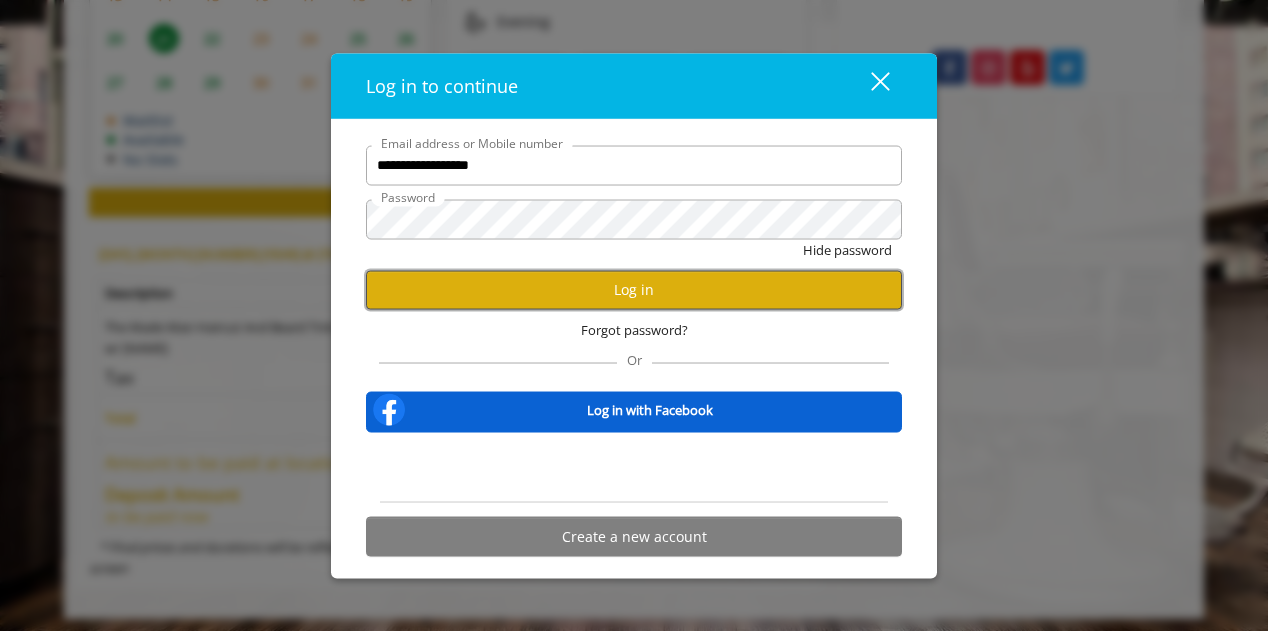click on "Log in" at bounding box center (634, 289) 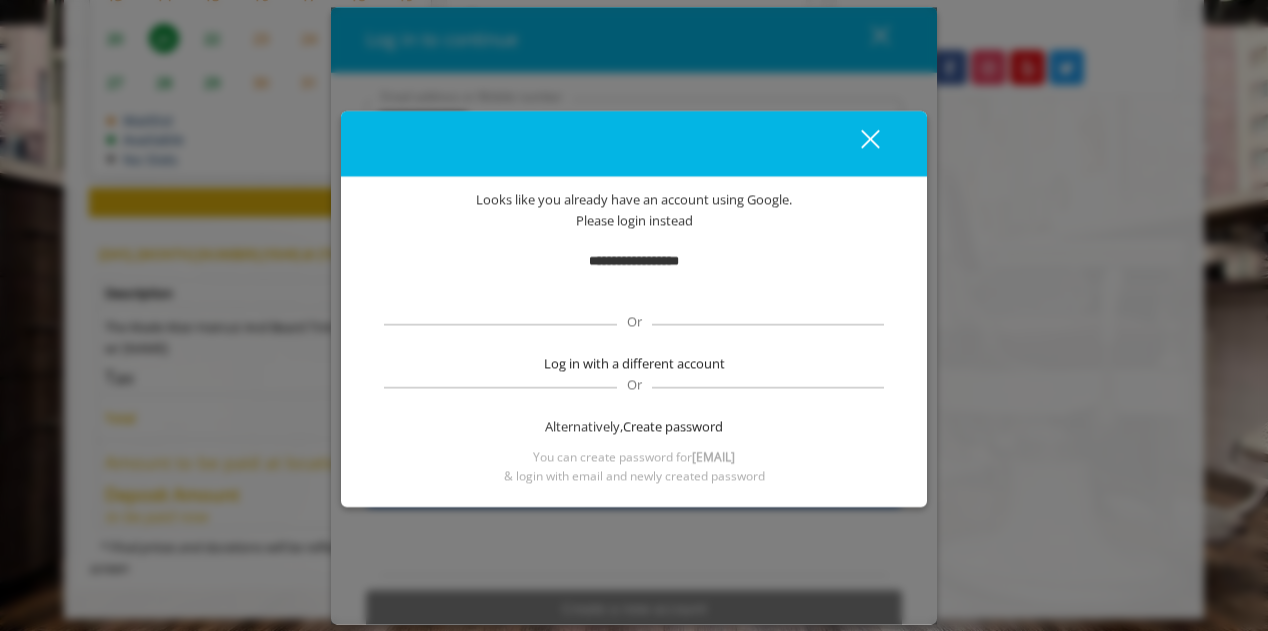 click on "close" at bounding box center (858, 144) 